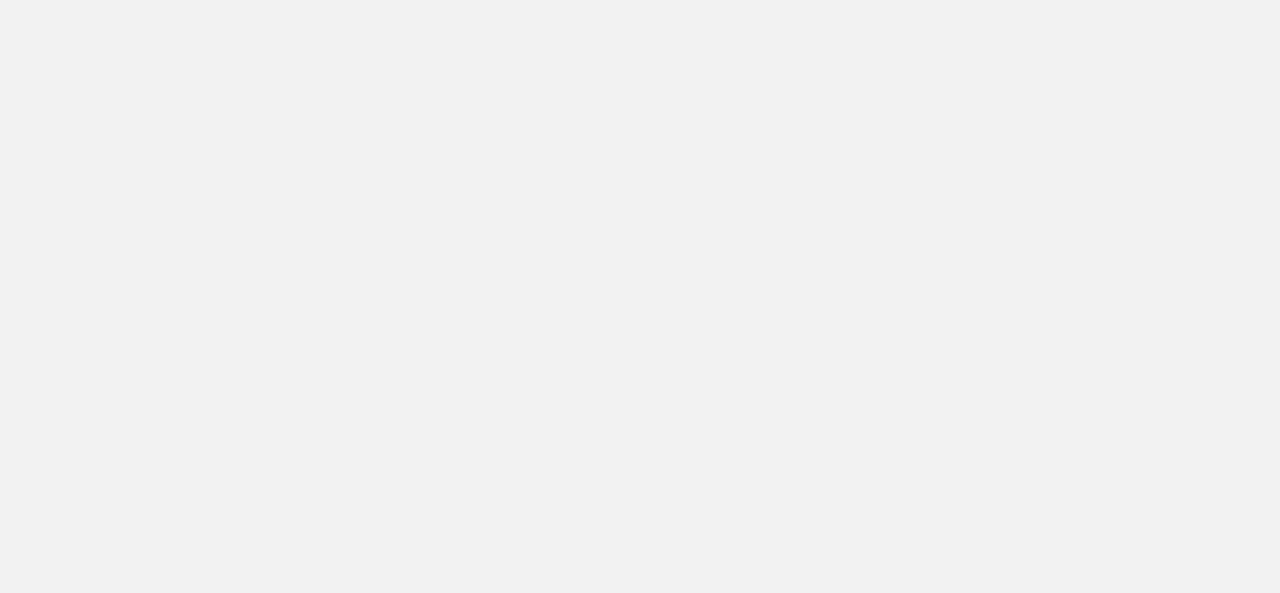 scroll, scrollTop: 0, scrollLeft: 0, axis: both 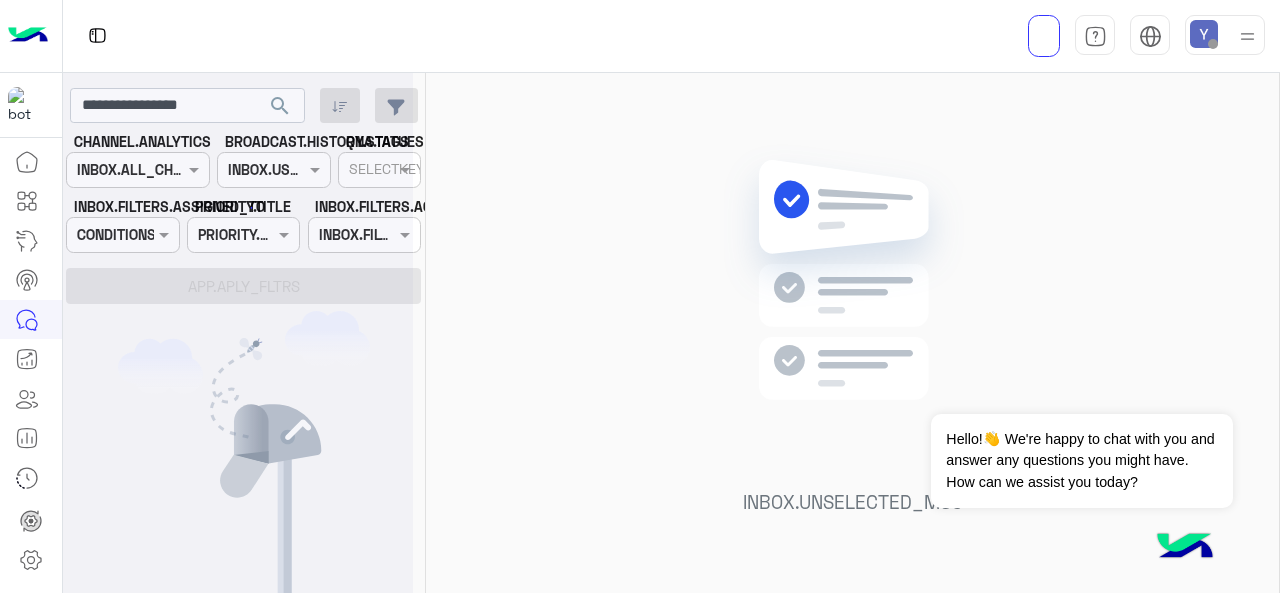 click 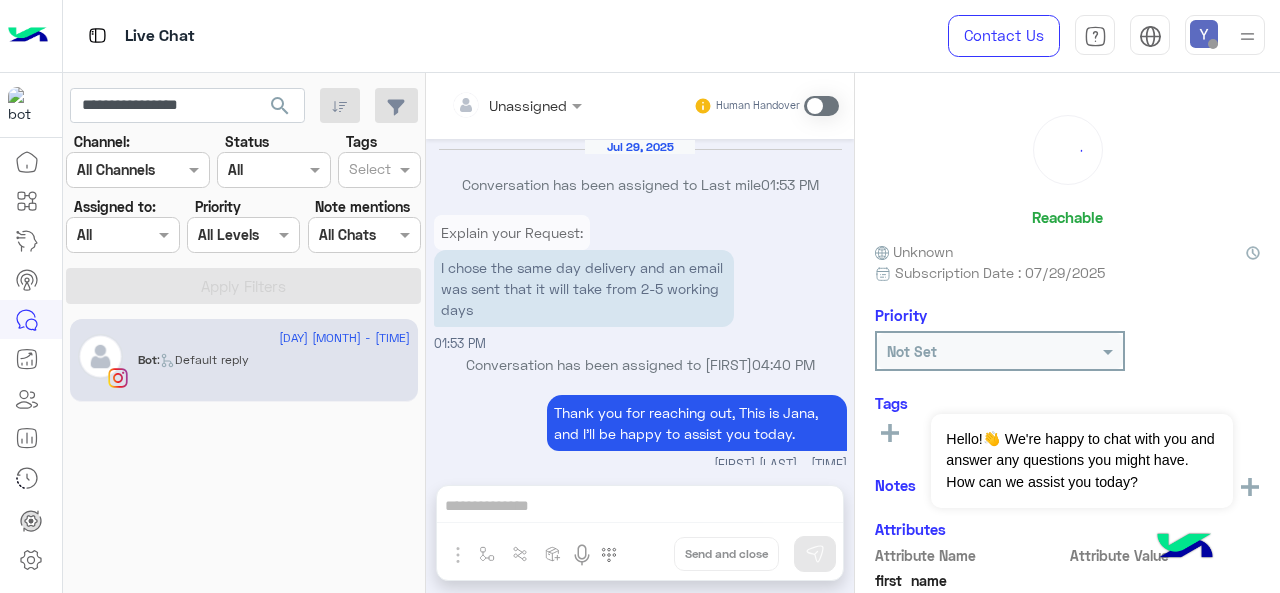 scroll, scrollTop: 832, scrollLeft: 0, axis: vertical 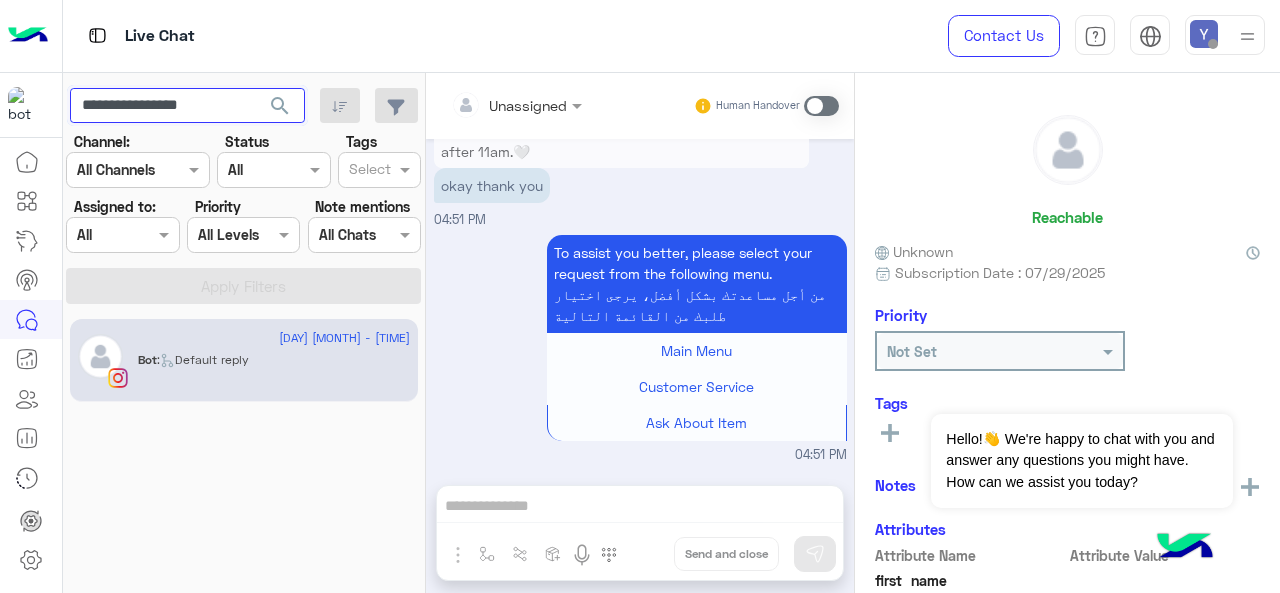 click on "**********" at bounding box center [187, 106] 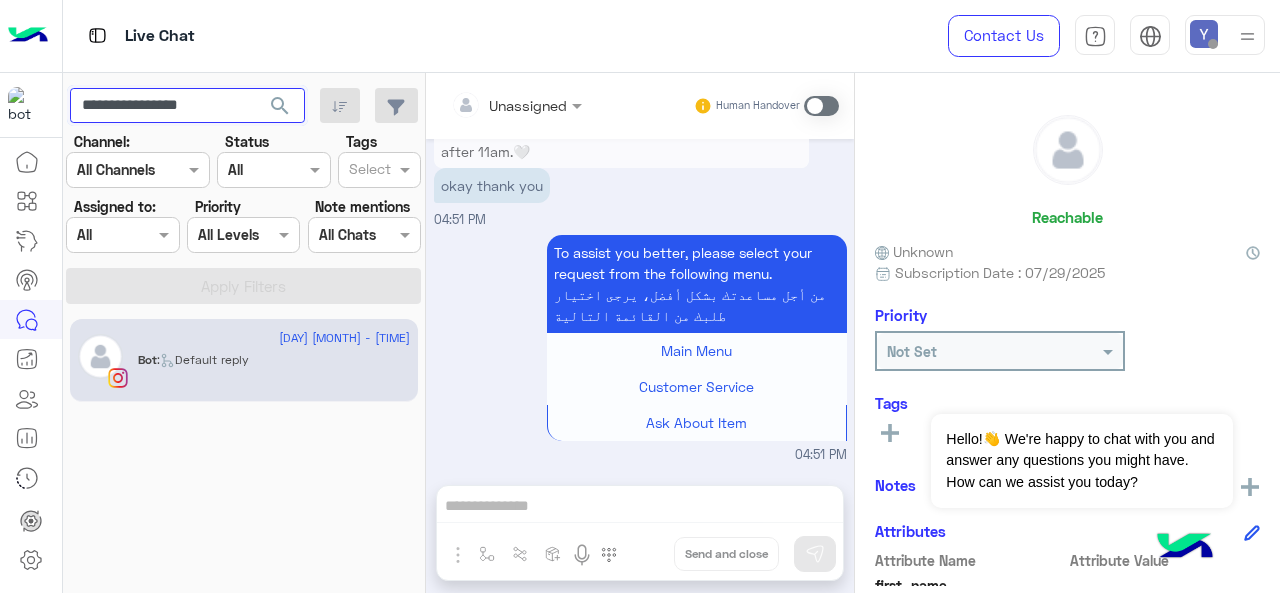 click on "**********" at bounding box center [187, 106] 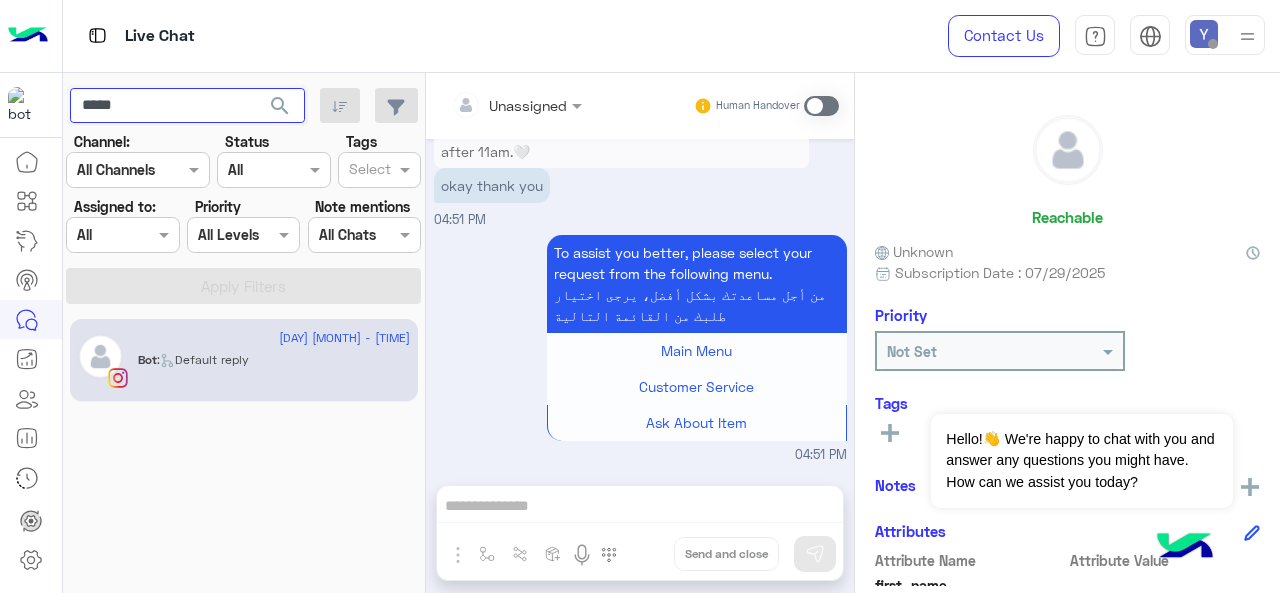 type on "*****" 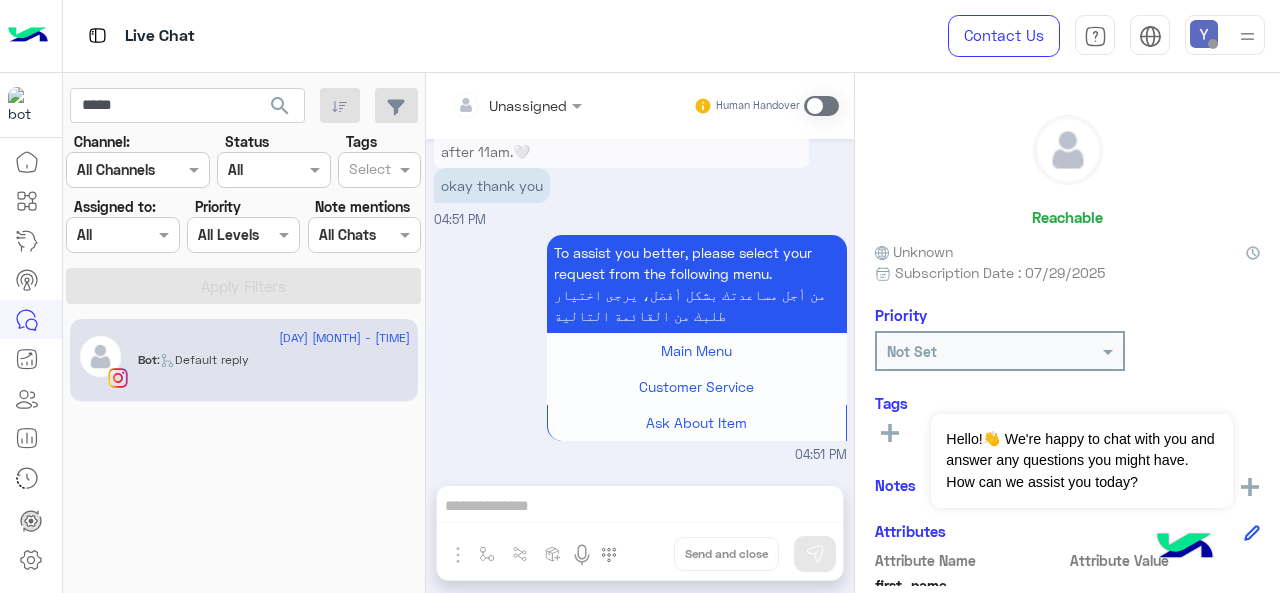click on "search" 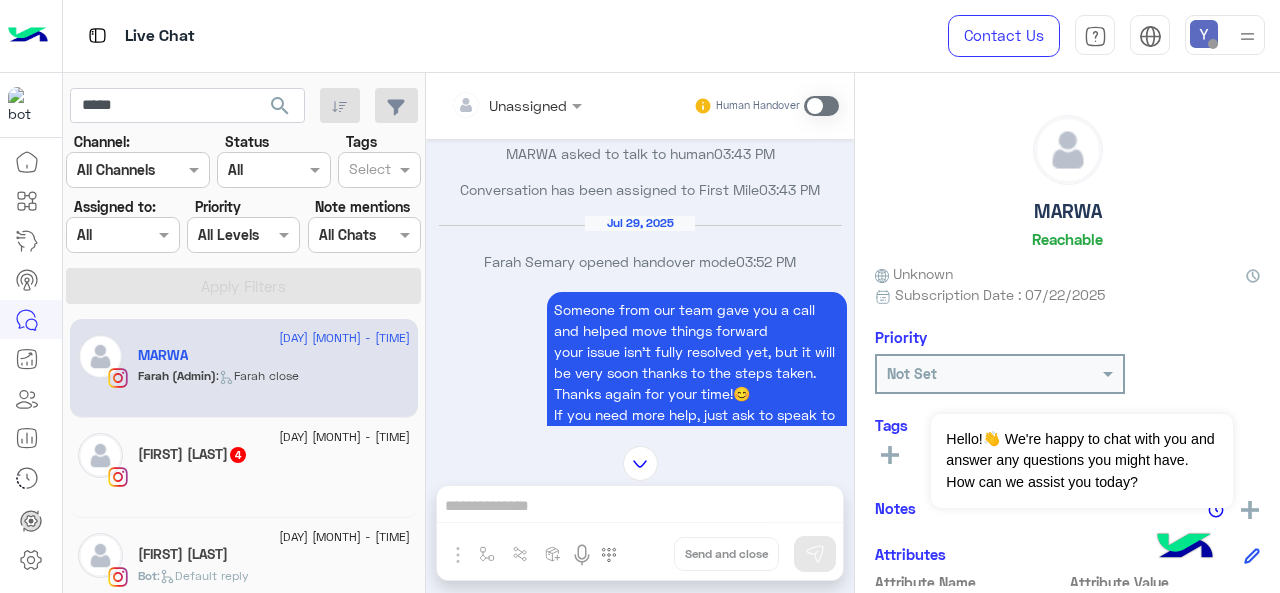 scroll, scrollTop: 1885, scrollLeft: 0, axis: vertical 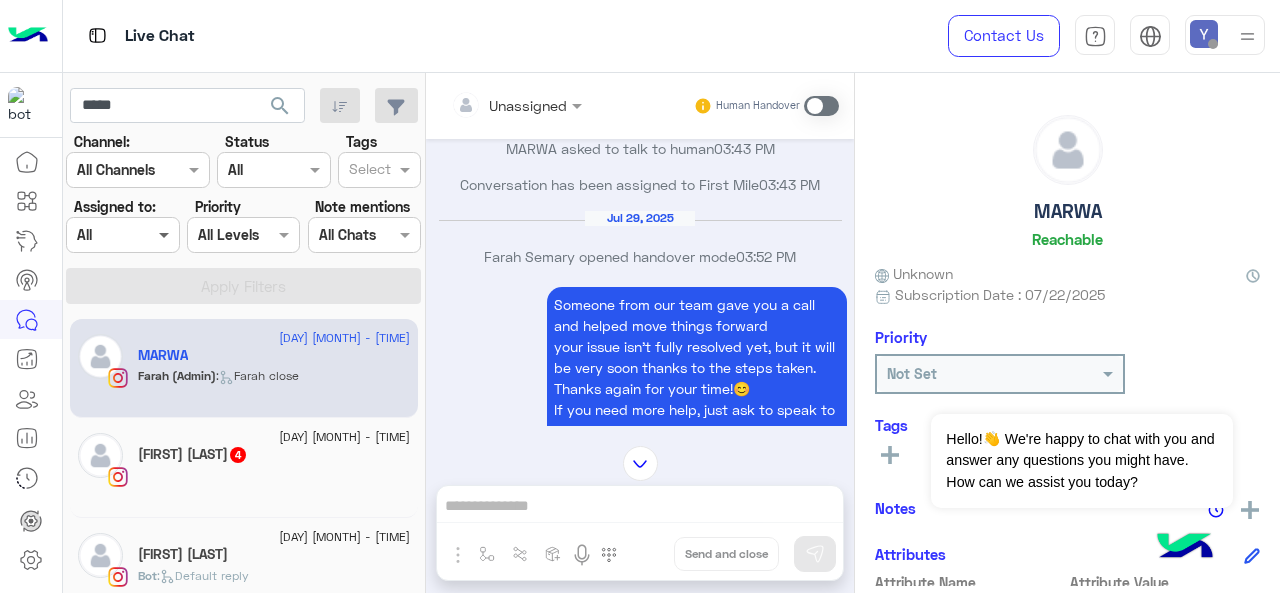 click at bounding box center (166, 234) 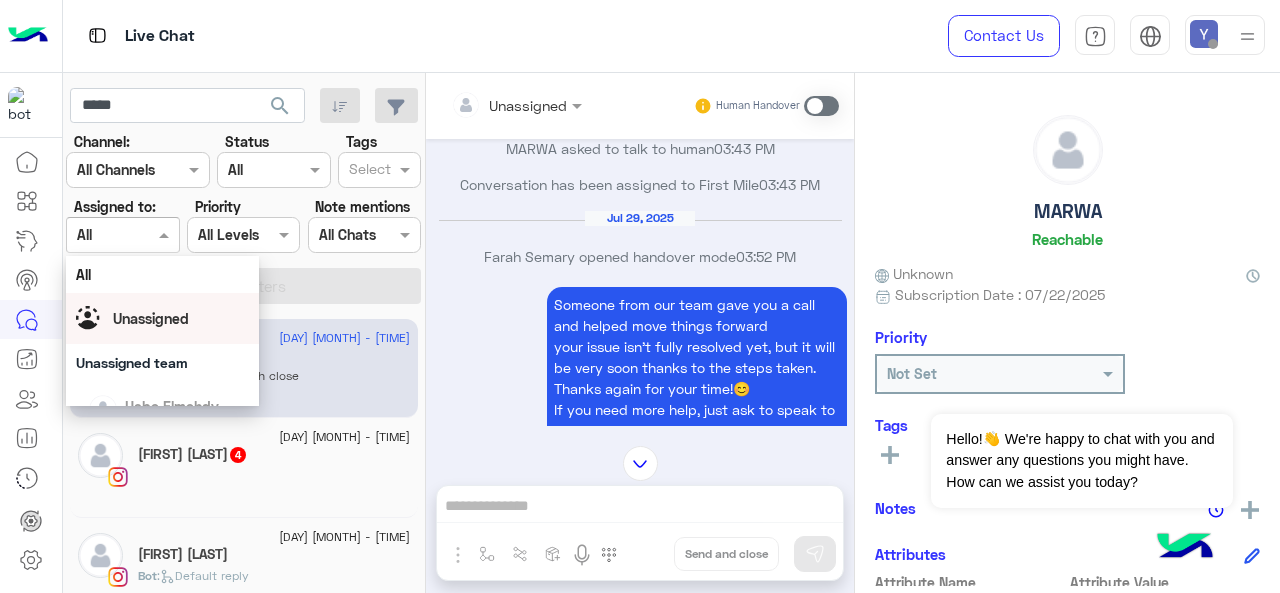 click on "Unassigned" at bounding box center [151, 318] 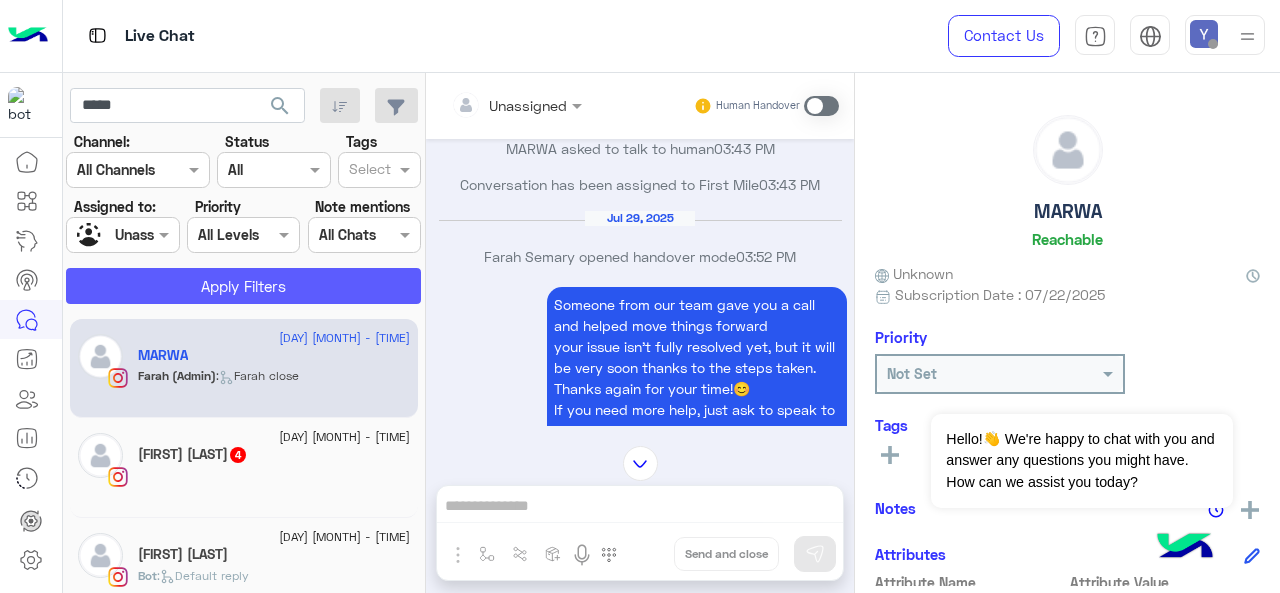 click on "Apply Filters" 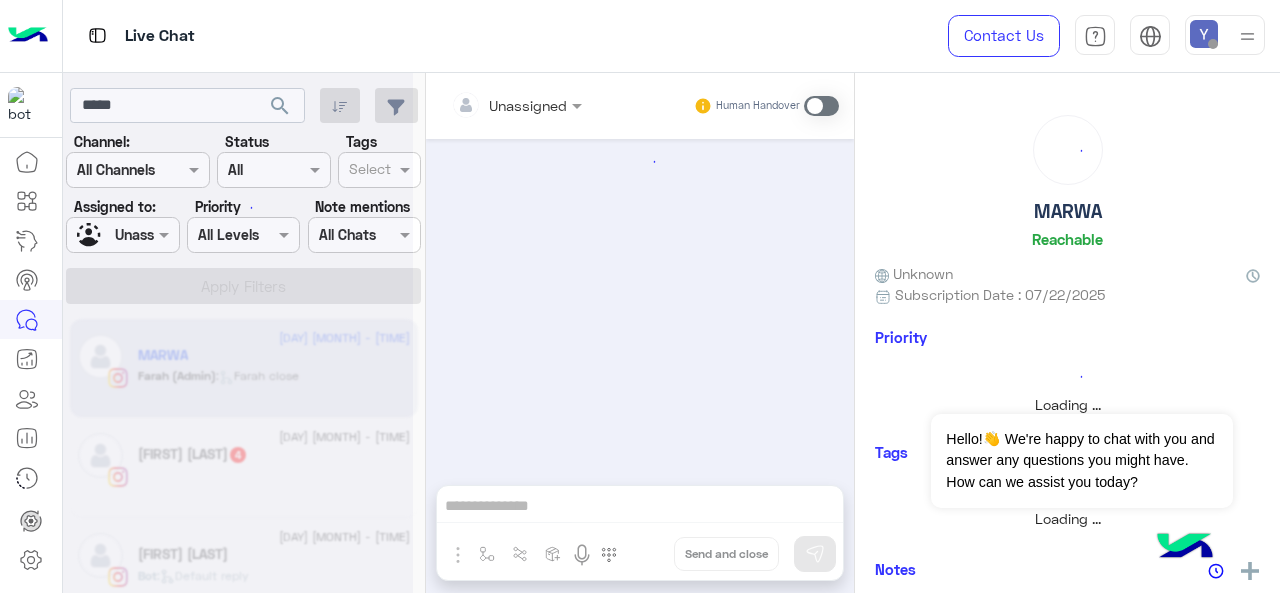 scroll, scrollTop: 951, scrollLeft: 0, axis: vertical 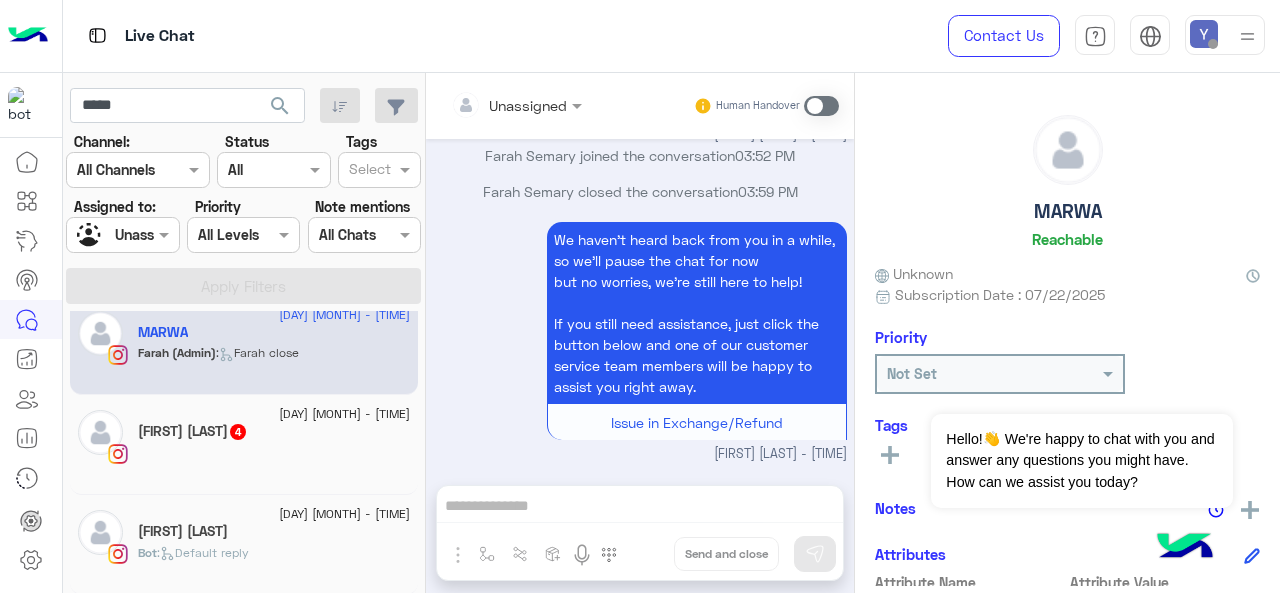 click on "MarwaRefaat   4" 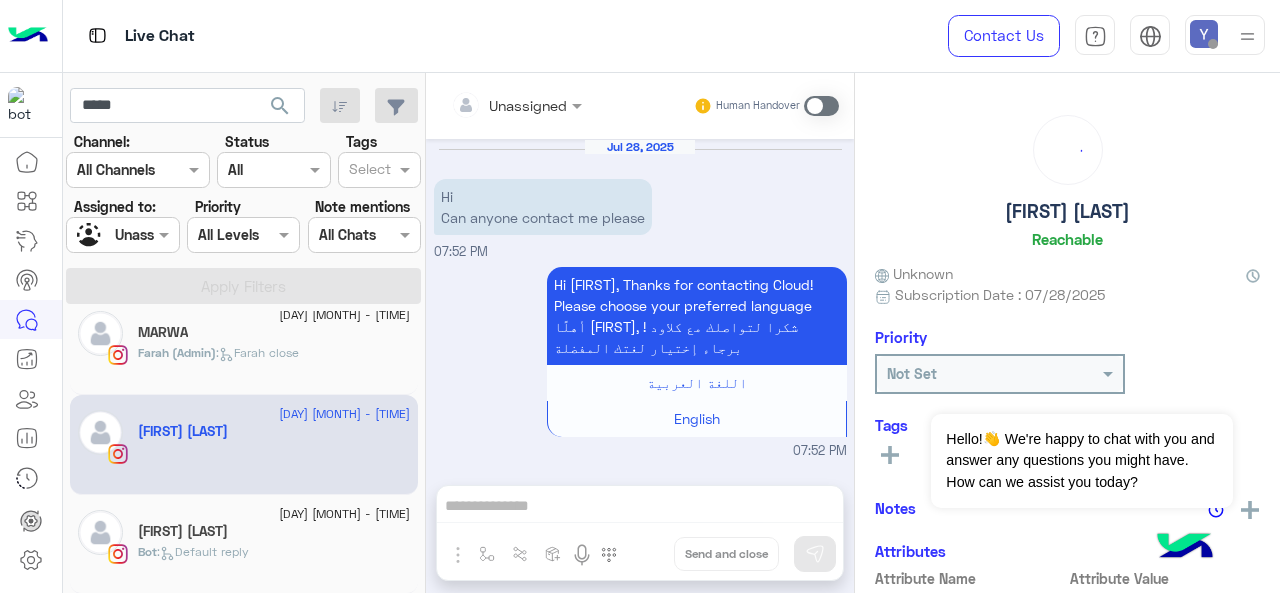 scroll, scrollTop: 865, scrollLeft: 0, axis: vertical 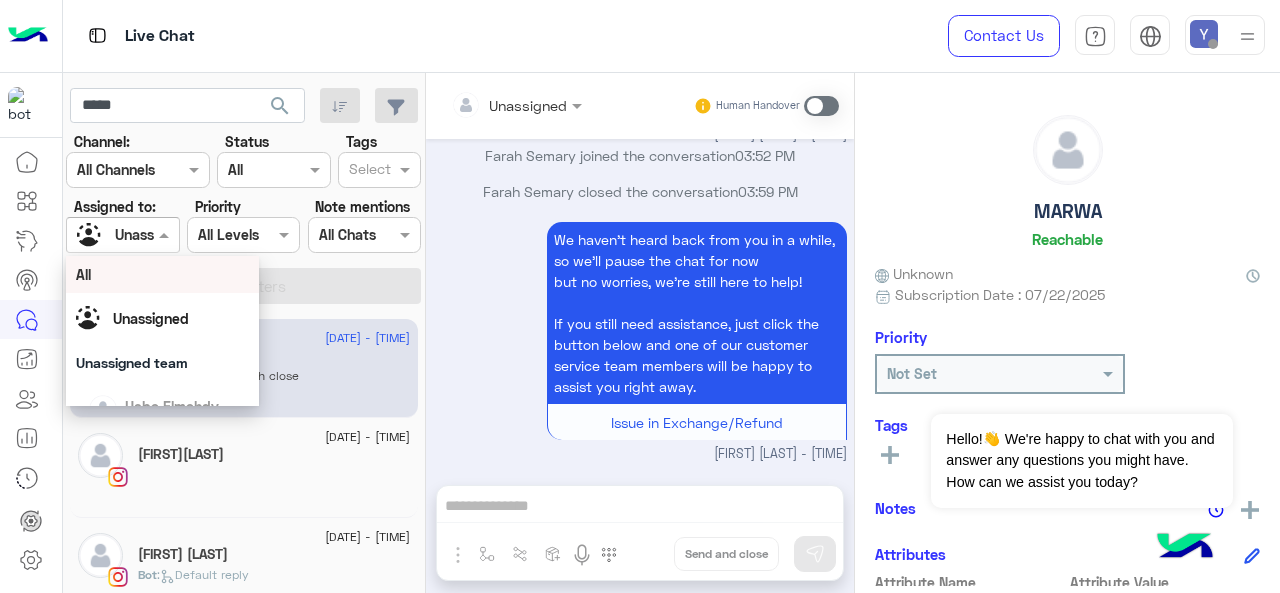 click at bounding box center (166, 234) 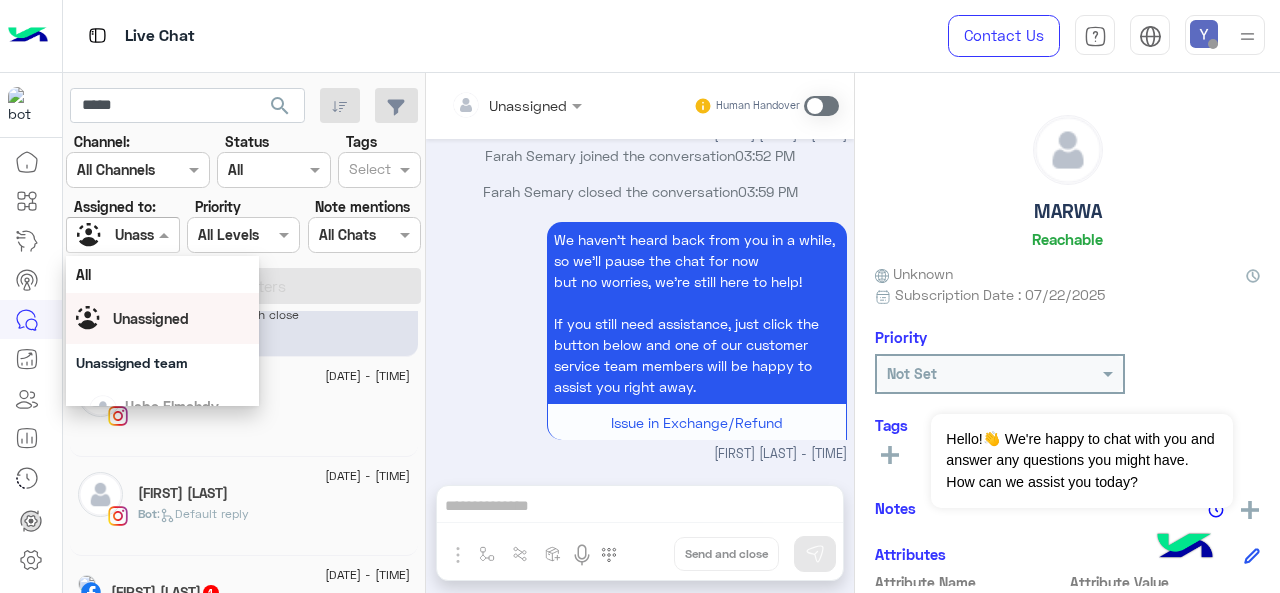 scroll, scrollTop: 62, scrollLeft: 0, axis: vertical 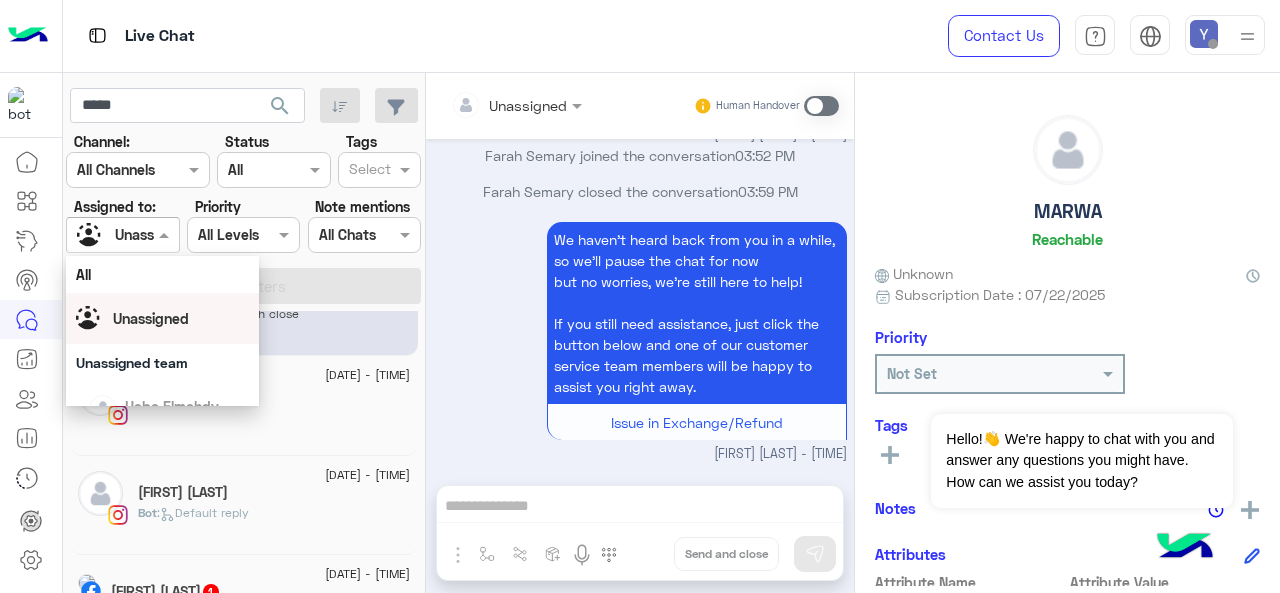 click on "We haven’t heard back from you in a while, so we’ll pause the chat for now  but no worries, we’re still here to help! If you still need assistance, just click the button below and one of our customer service team members will be happy to assist you right away.  Issue in Exchange/Refund   [FIRST] [LAST] -  [TIME]" at bounding box center [640, 340] 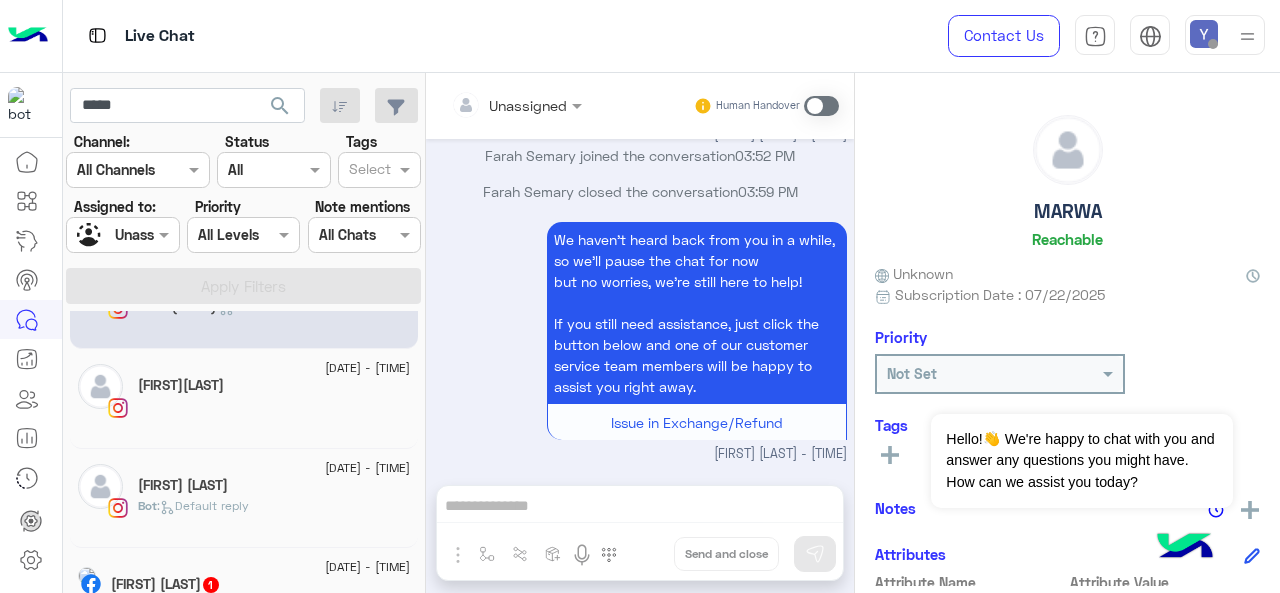 scroll, scrollTop: 75, scrollLeft: 0, axis: vertical 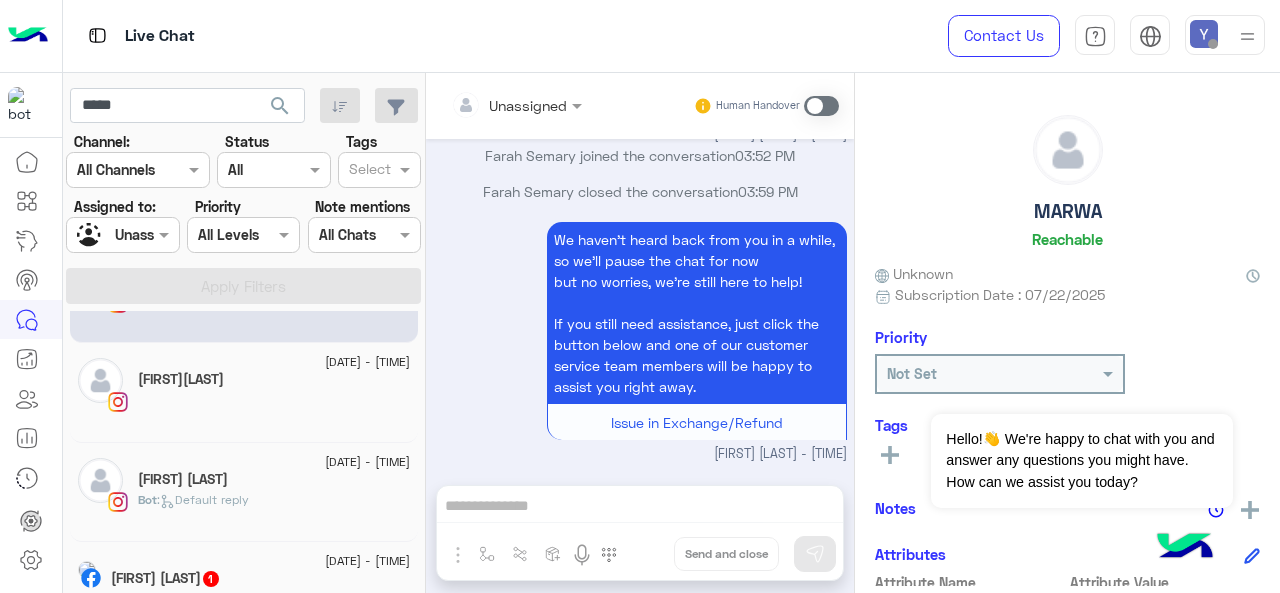 click at bounding box center [1204, 34] 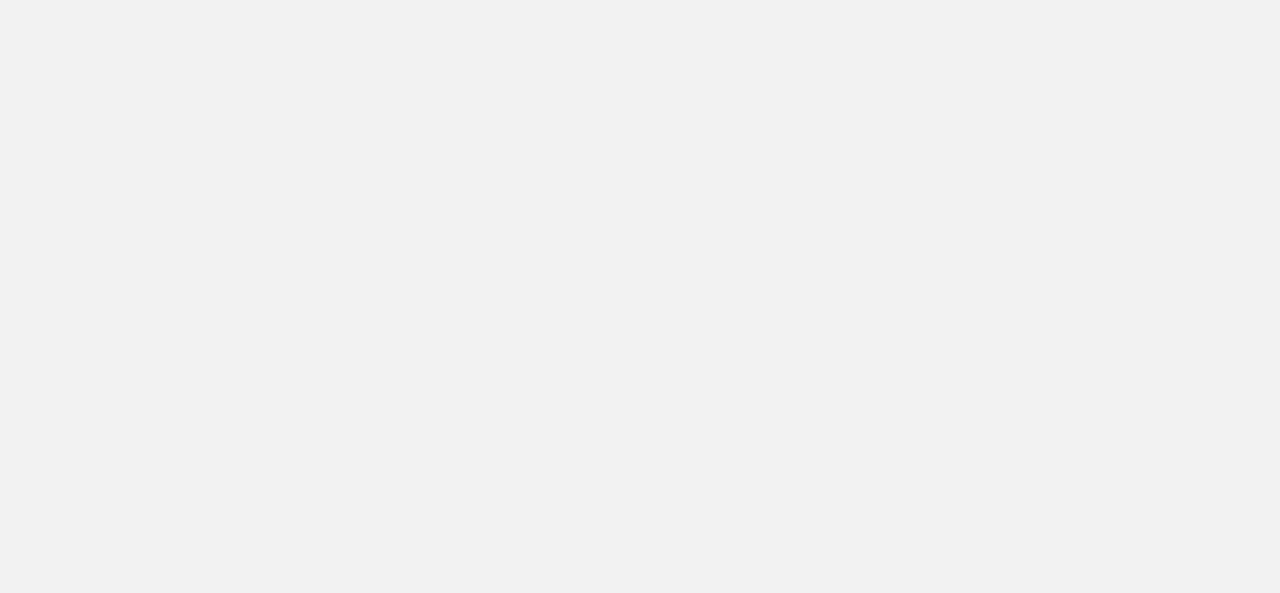 scroll, scrollTop: 0, scrollLeft: 0, axis: both 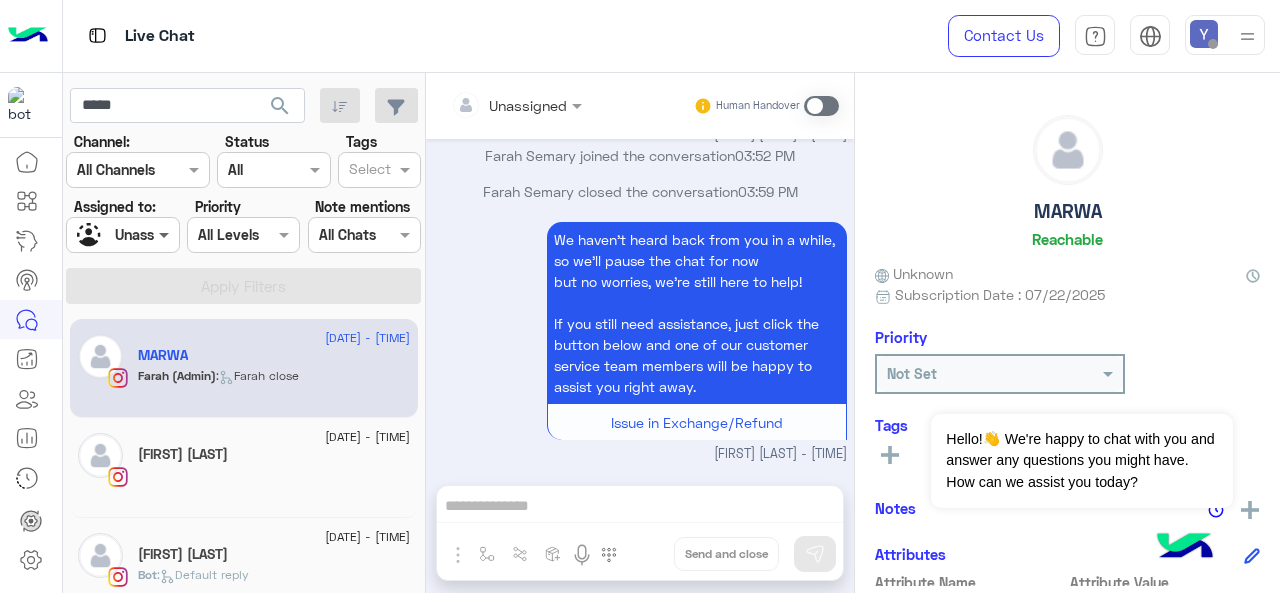 click at bounding box center [166, 234] 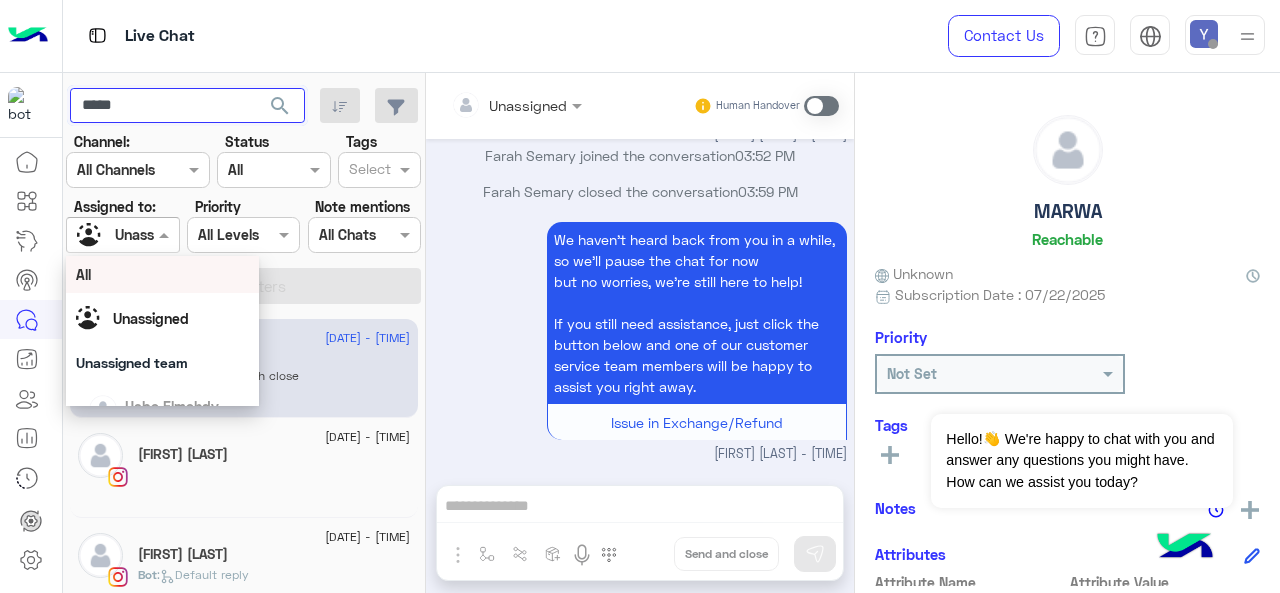 click on "*****" at bounding box center [187, 106] 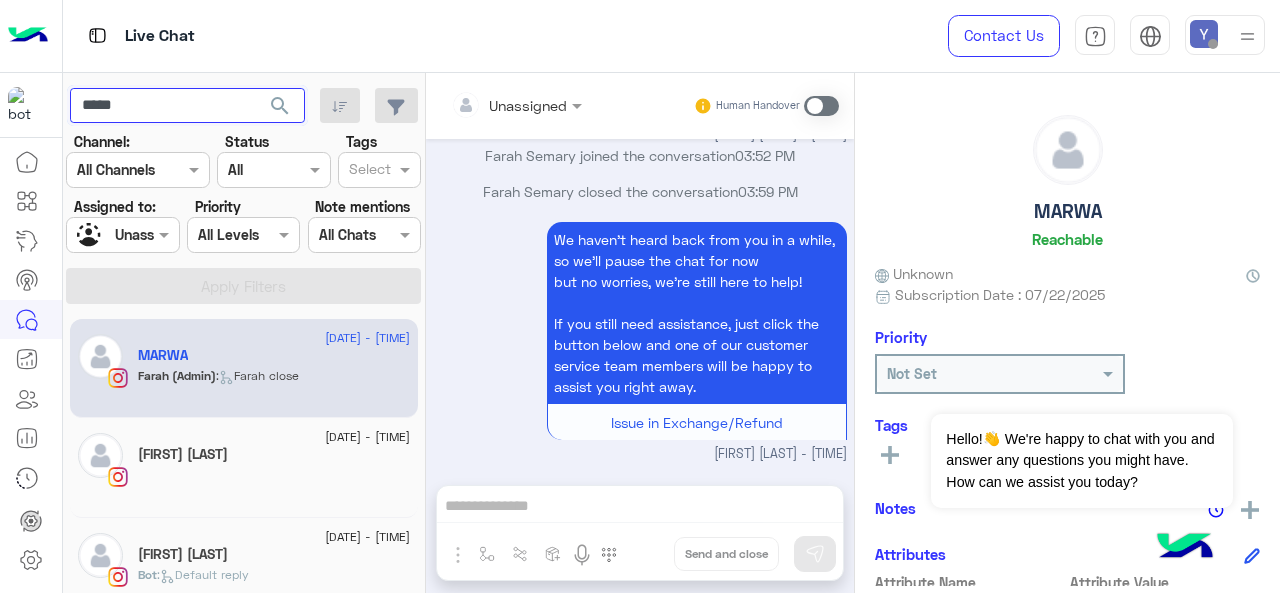 click on "*****" at bounding box center [187, 106] 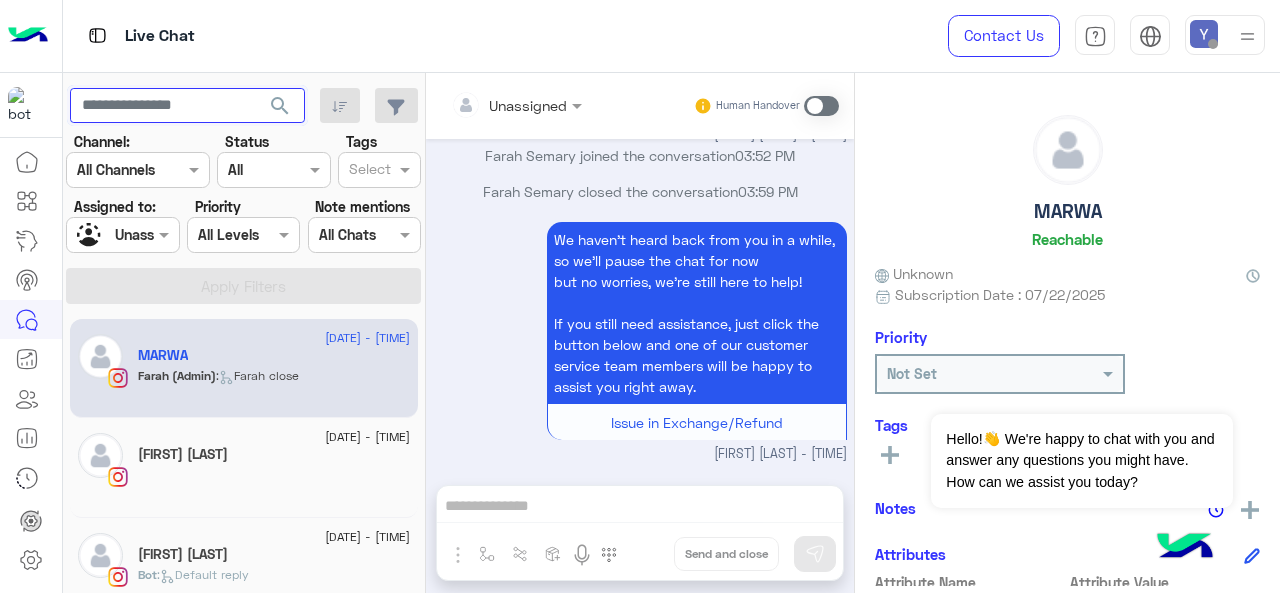 type 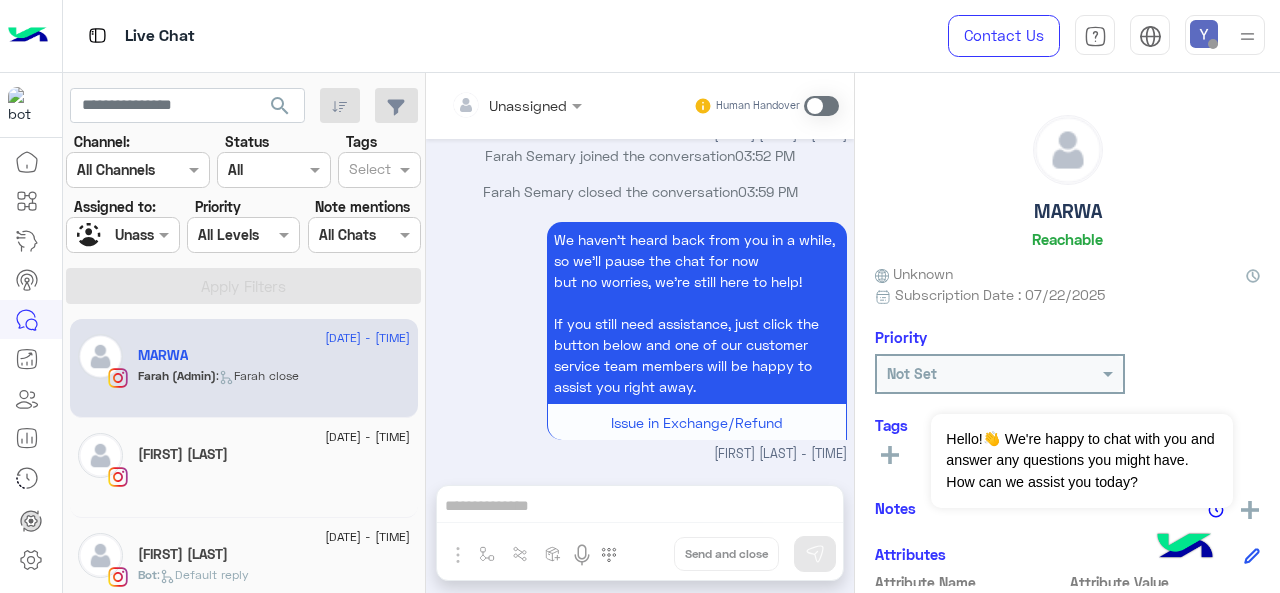 click on "search" 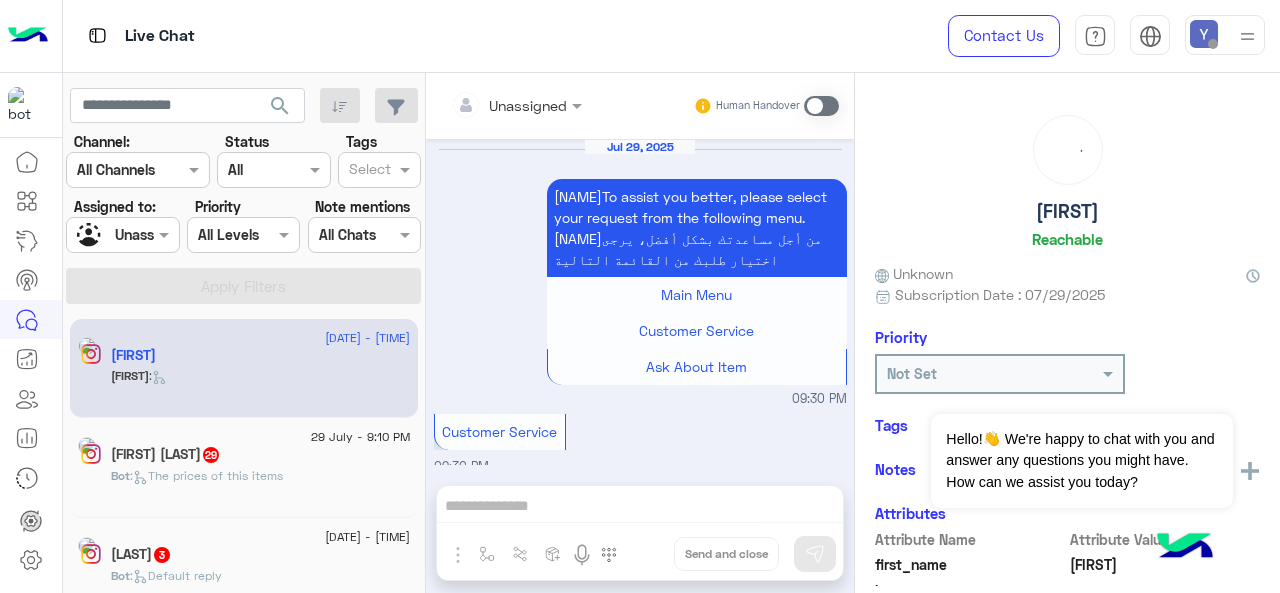 scroll, scrollTop: 1130, scrollLeft: 0, axis: vertical 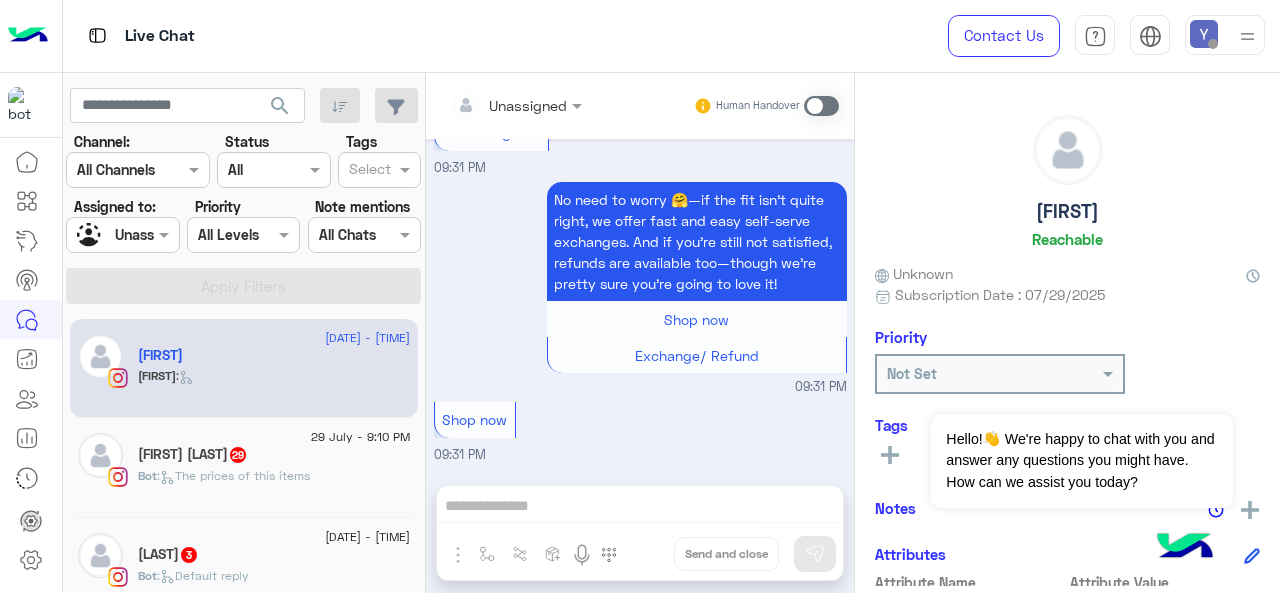 click on "Bot :   The prices of this items" 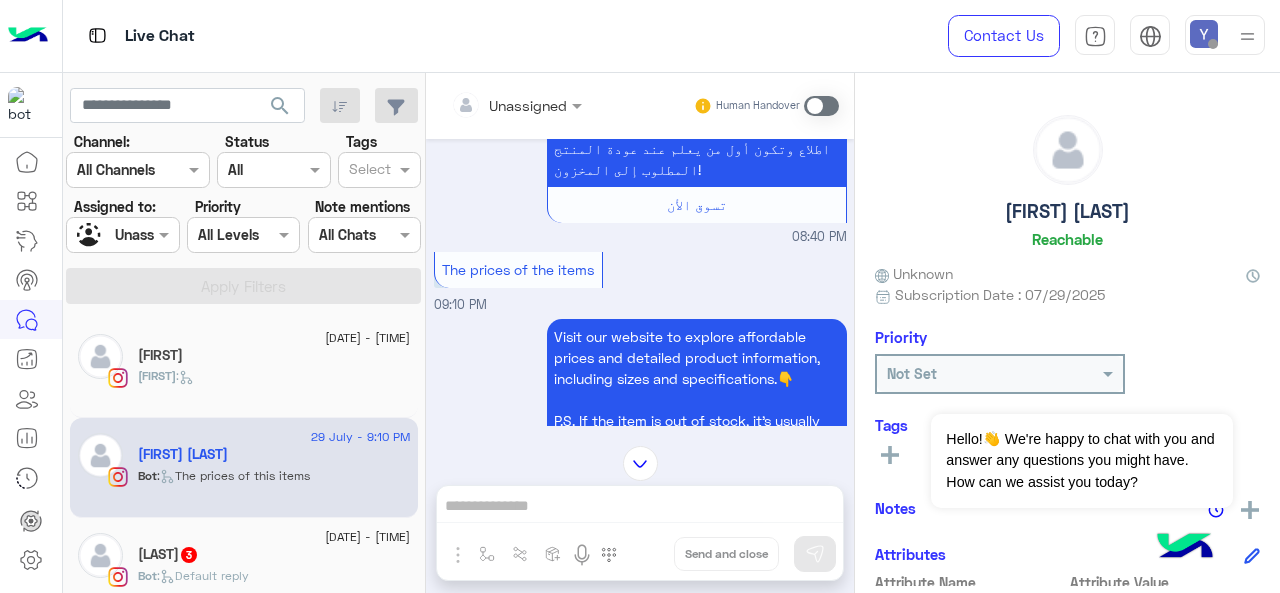 scroll, scrollTop: 1154, scrollLeft: 0, axis: vertical 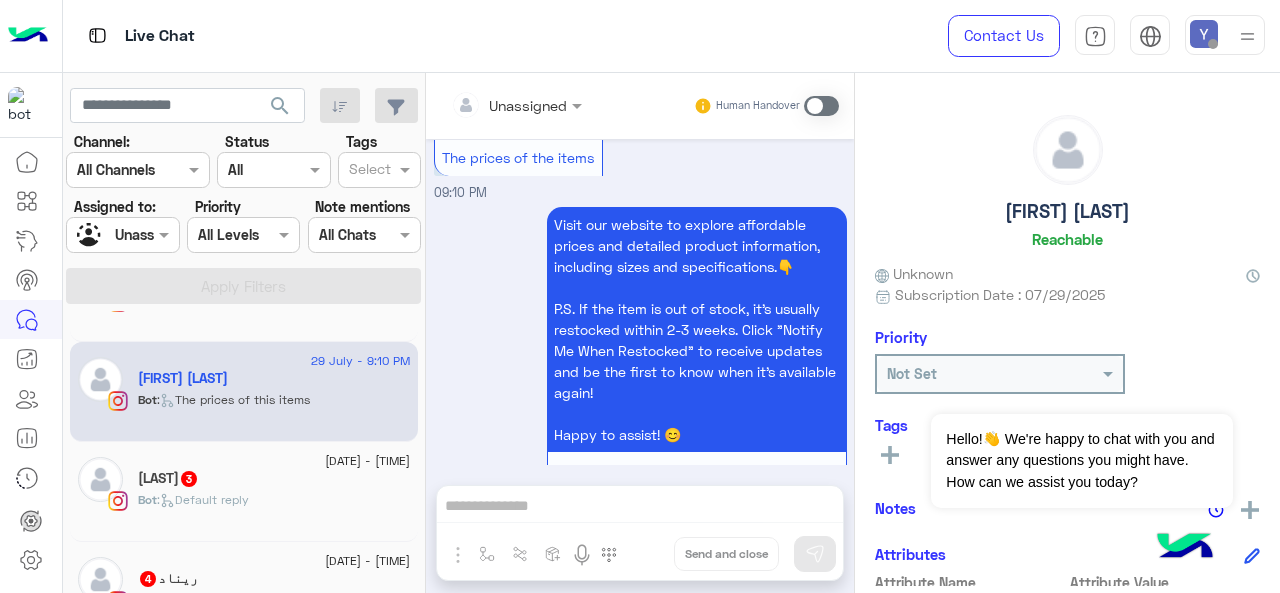 click on "[NAME] [NUMBER]" 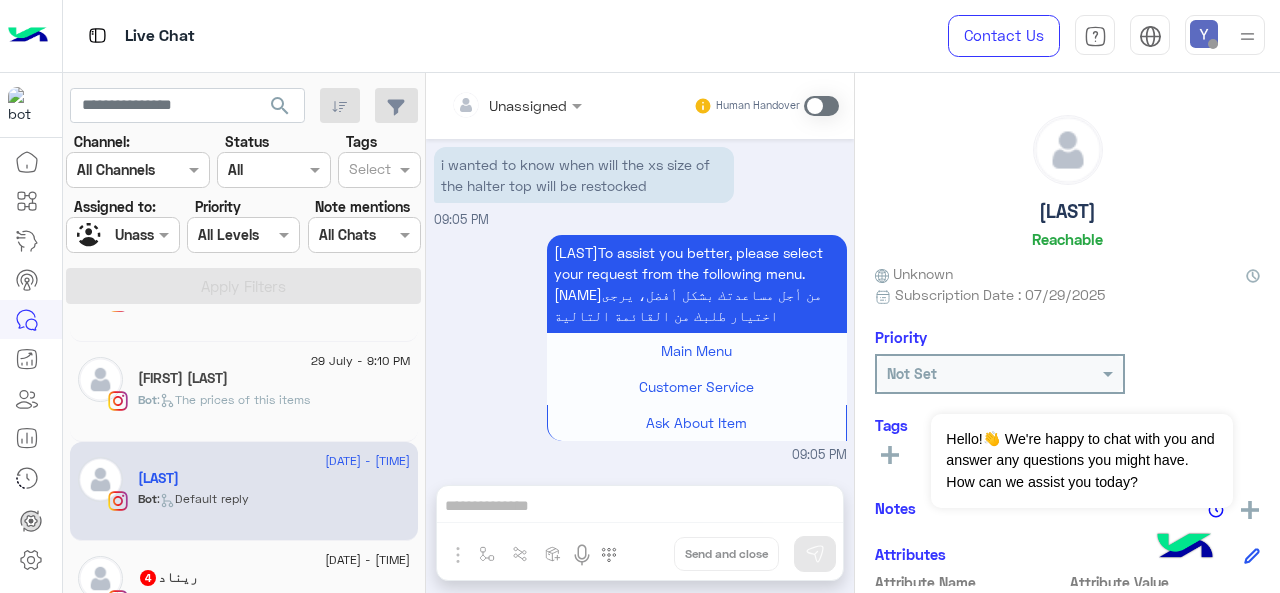 scroll, scrollTop: 578, scrollLeft: 0, axis: vertical 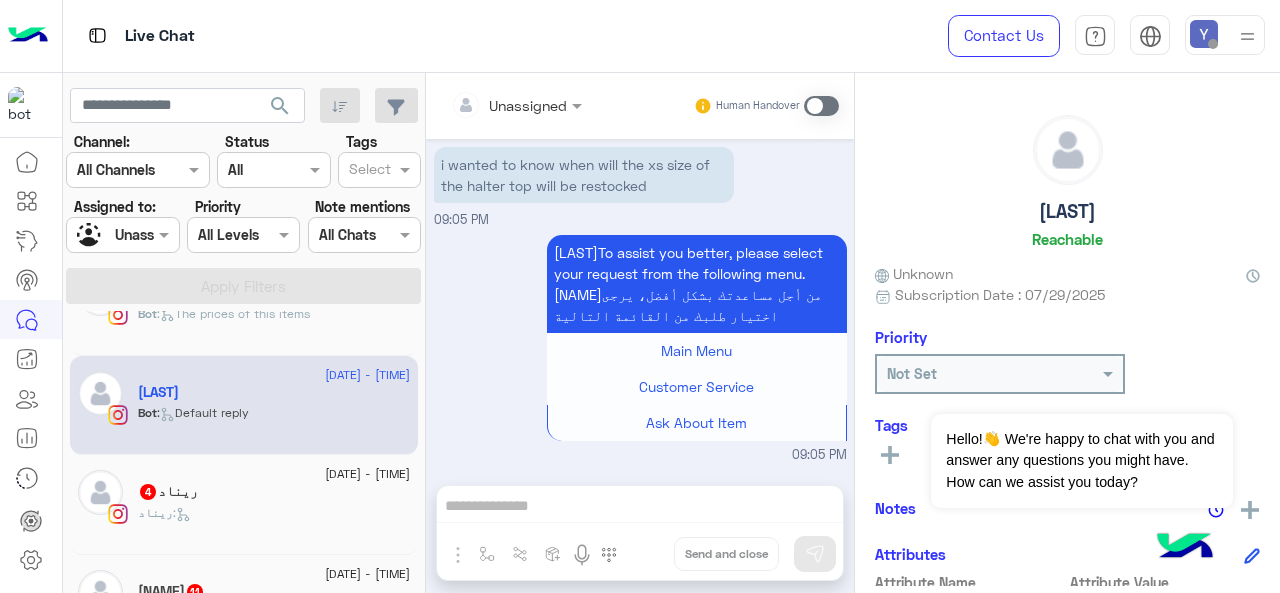 click on "[NAME] [NUMBER]" 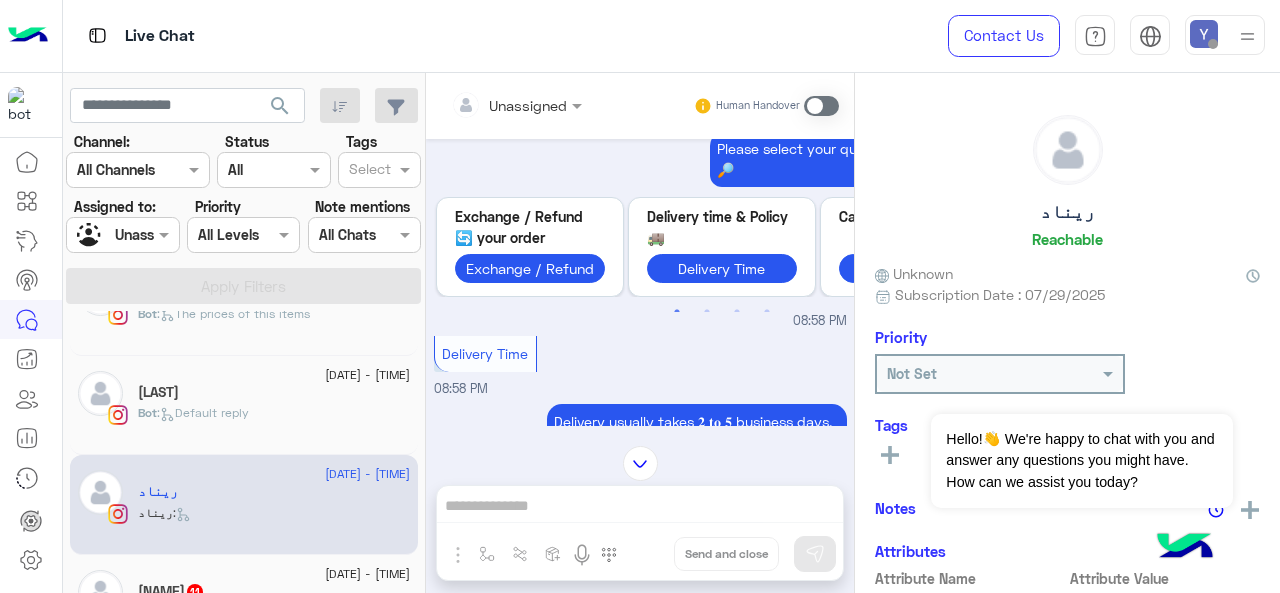 scroll, scrollTop: 403, scrollLeft: 0, axis: vertical 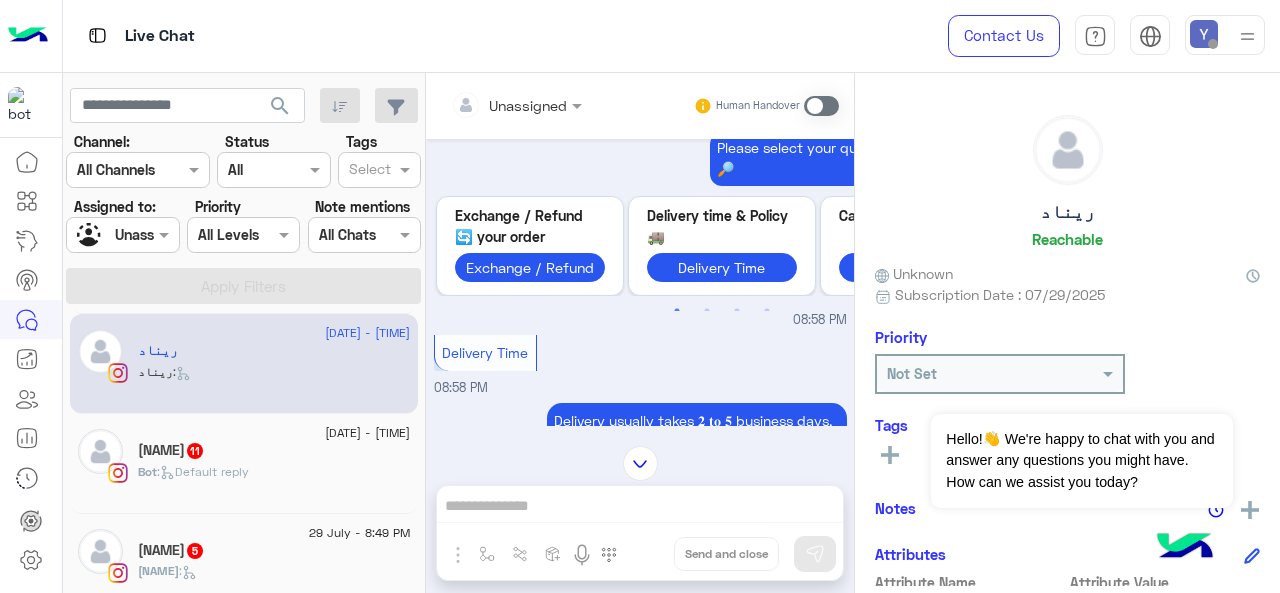 click on "[DATE] - [TIME]" 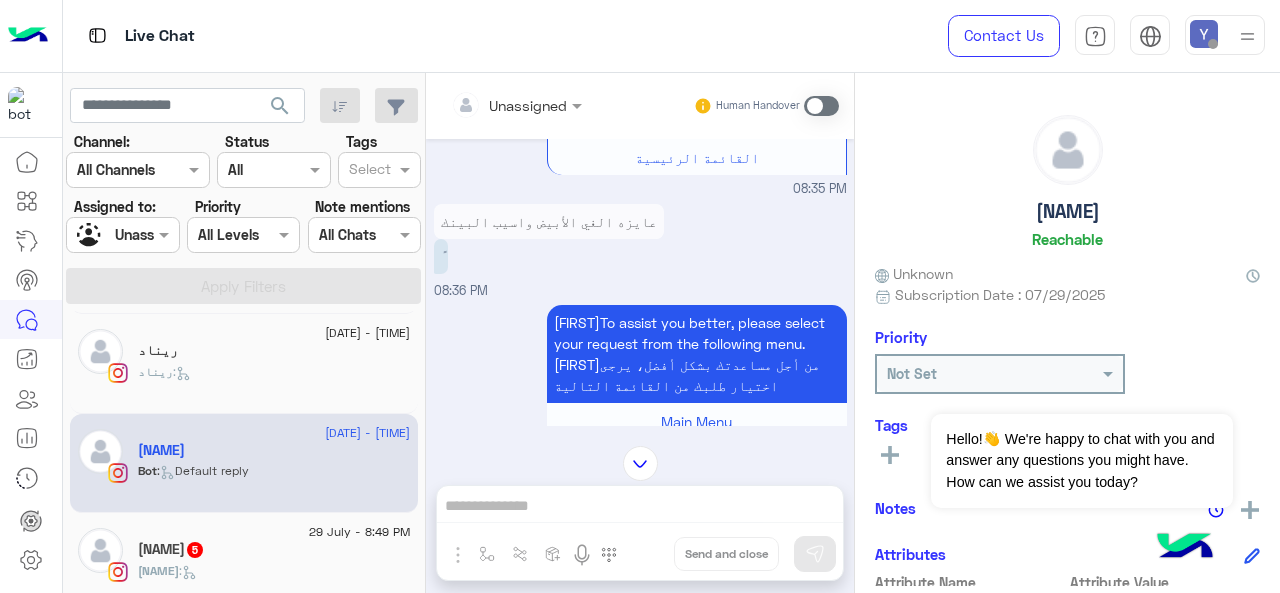 scroll, scrollTop: 1010, scrollLeft: 0, axis: vertical 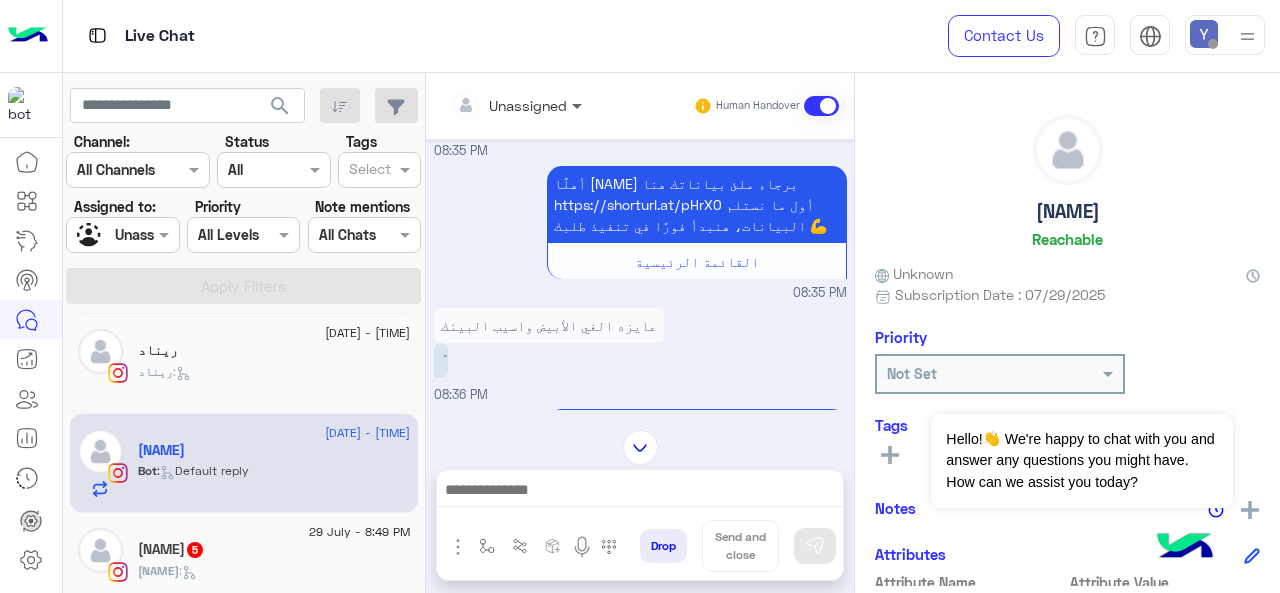 click at bounding box center [579, 105] 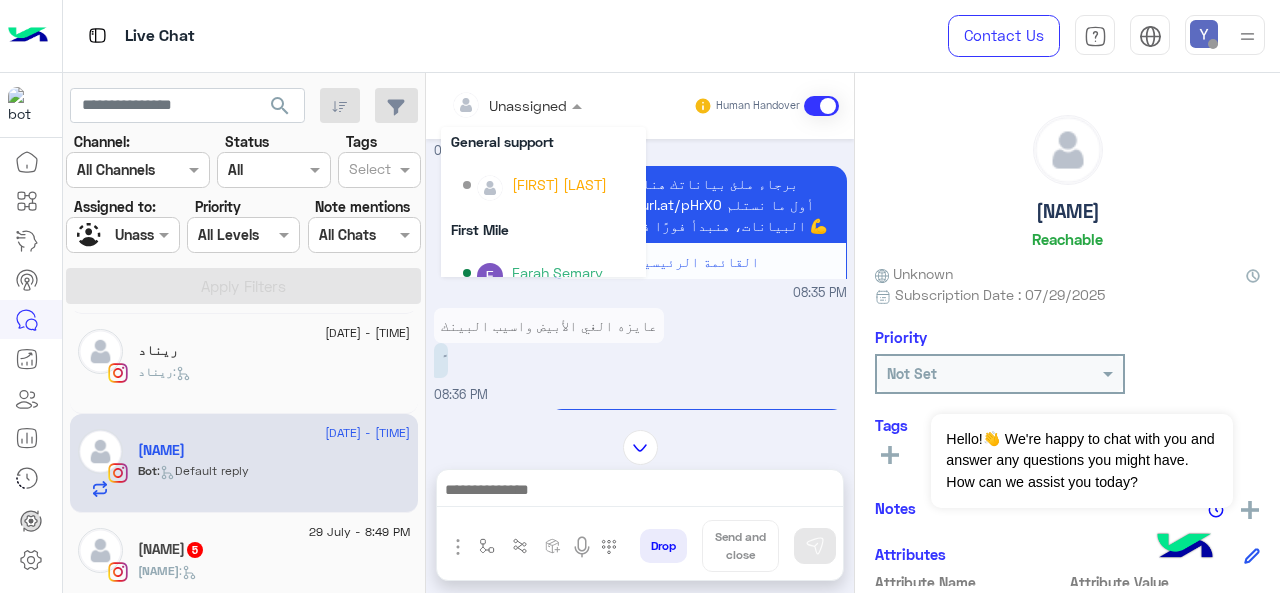 scroll, scrollTop: 273, scrollLeft: 0, axis: vertical 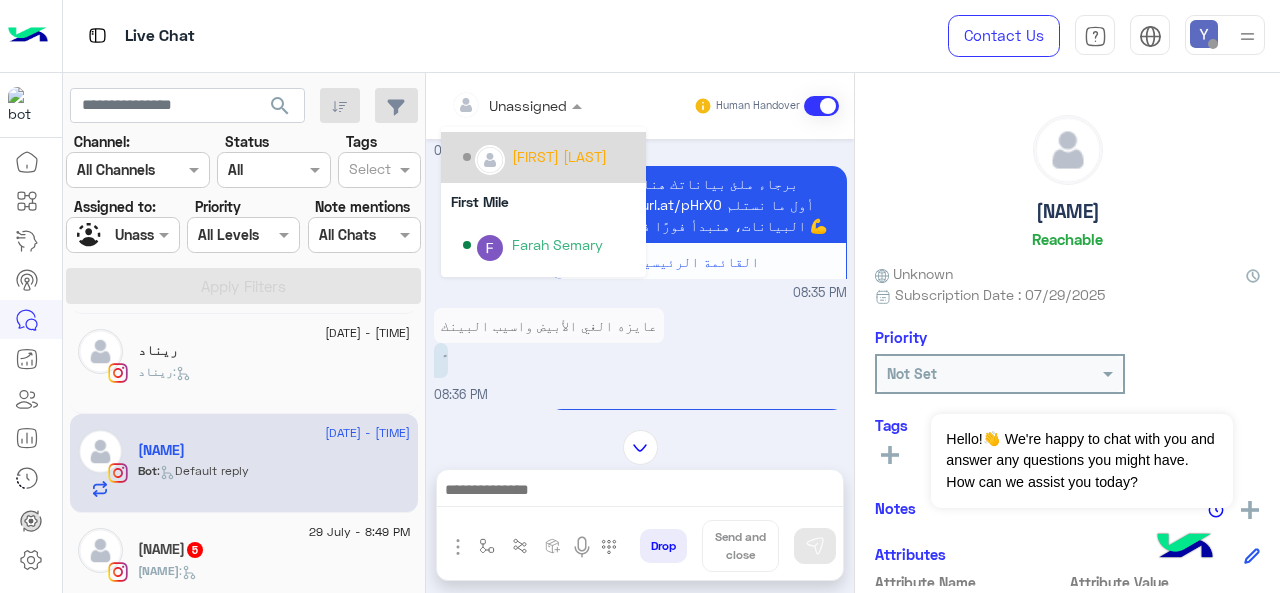 click on "[FIRST] [LAST]" at bounding box center (559, 156) 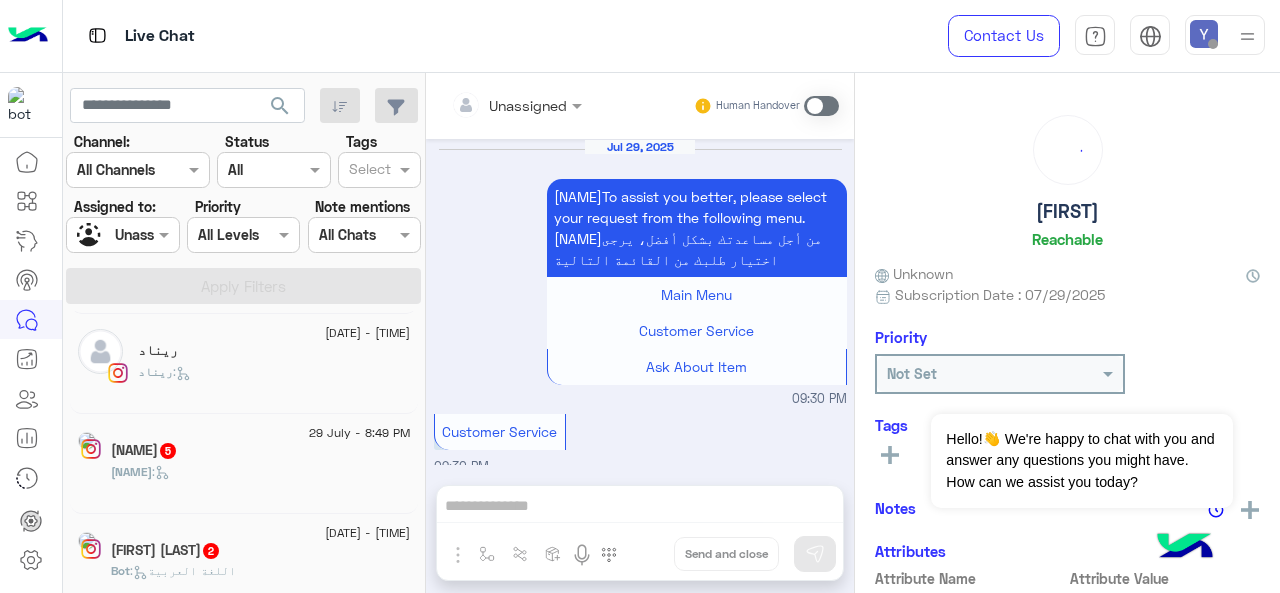scroll, scrollTop: 1130, scrollLeft: 0, axis: vertical 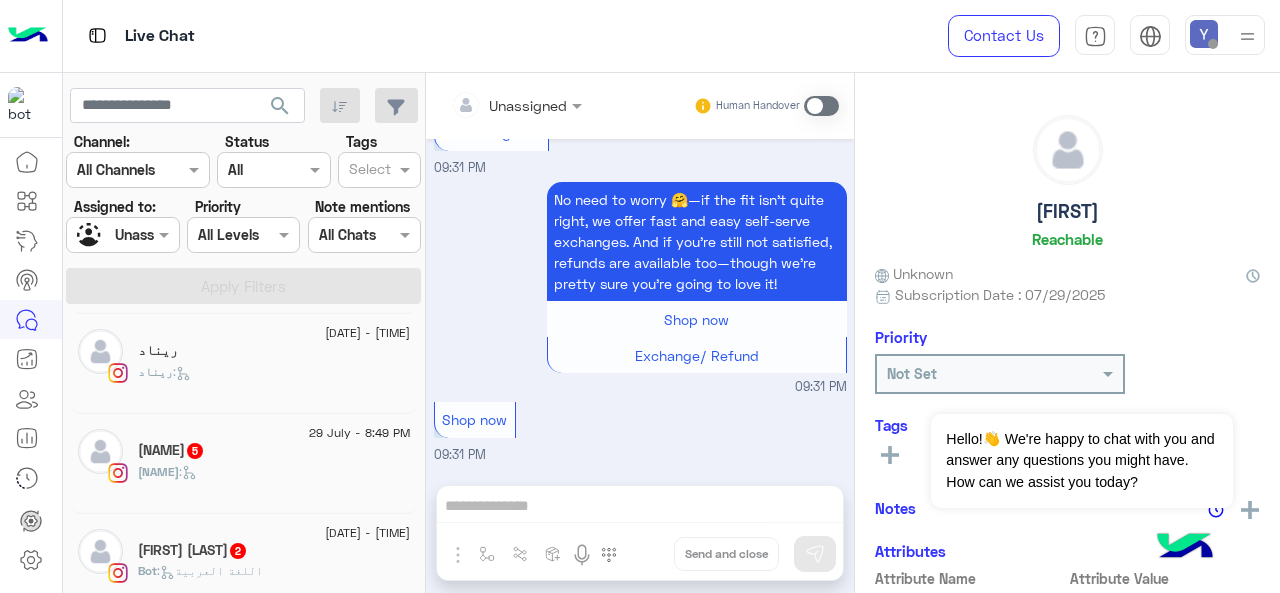 click on "5" 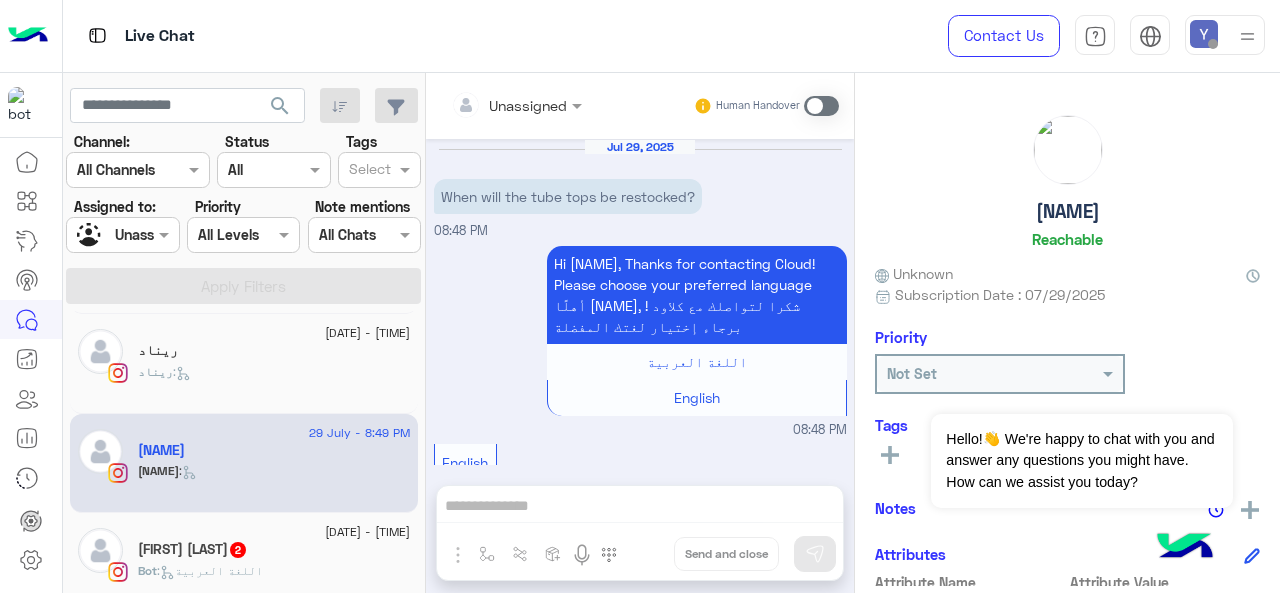 scroll, scrollTop: 875, scrollLeft: 0, axis: vertical 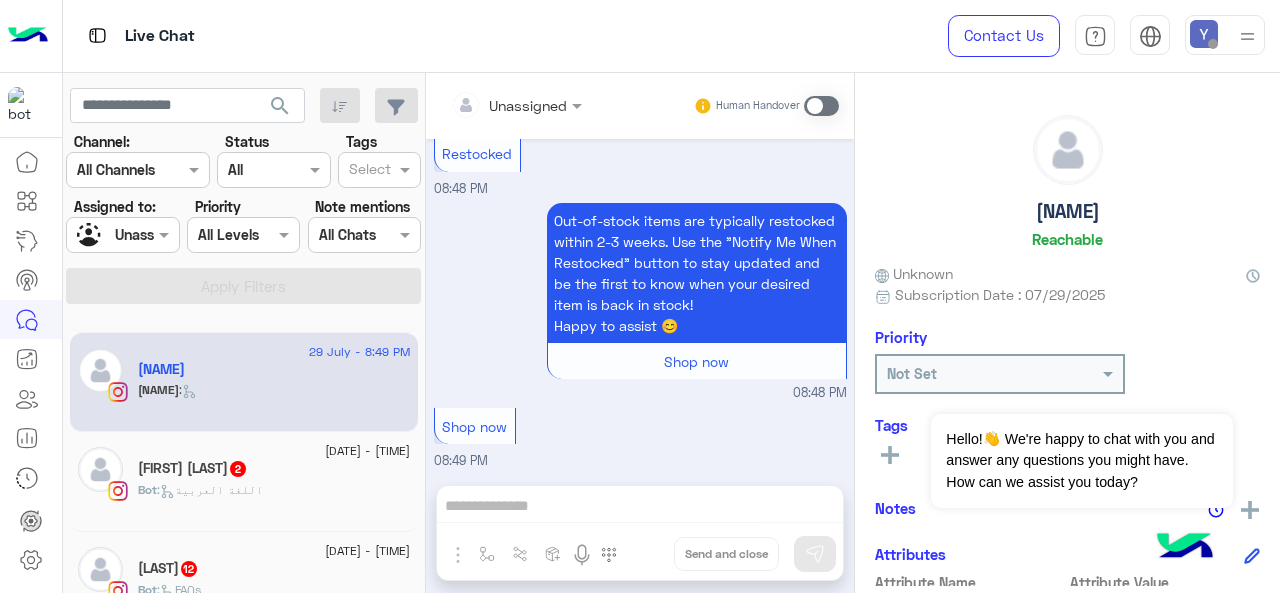 click on "Bot :   اللغة العربية" 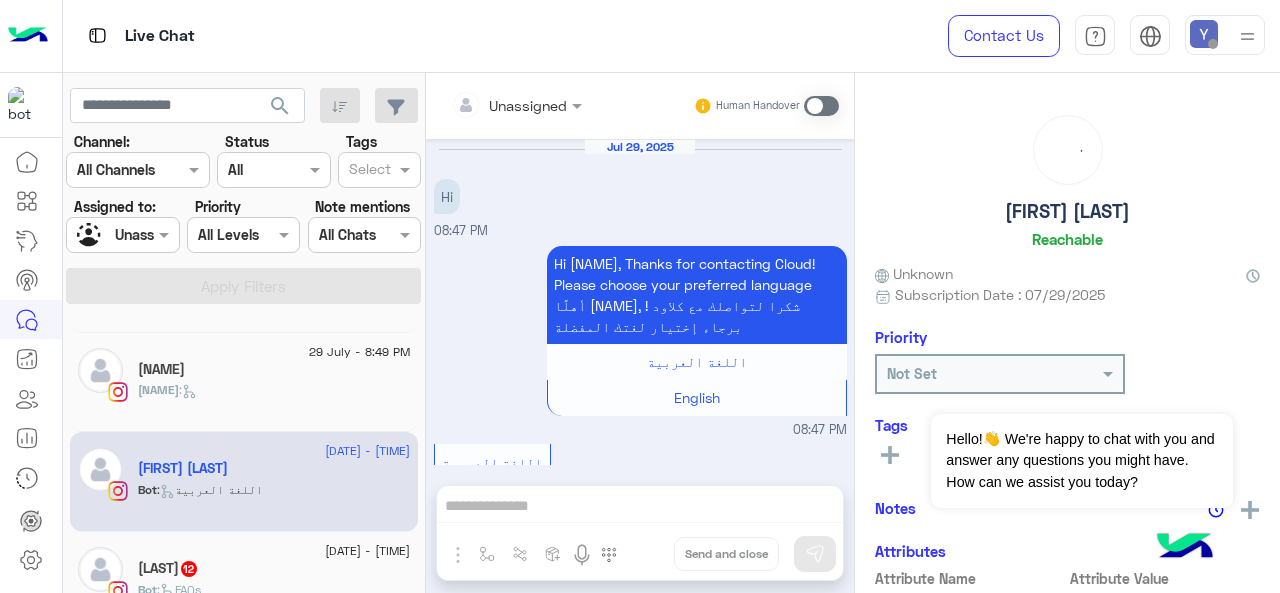scroll, scrollTop: 222, scrollLeft: 0, axis: vertical 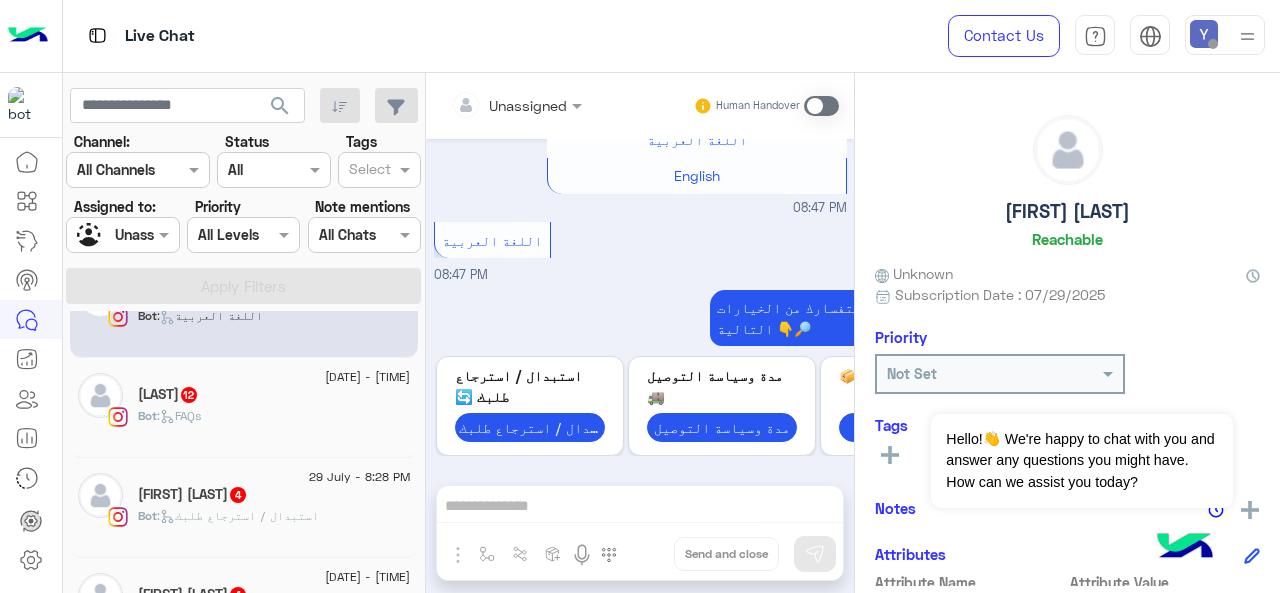 click on "[NAME]   12" 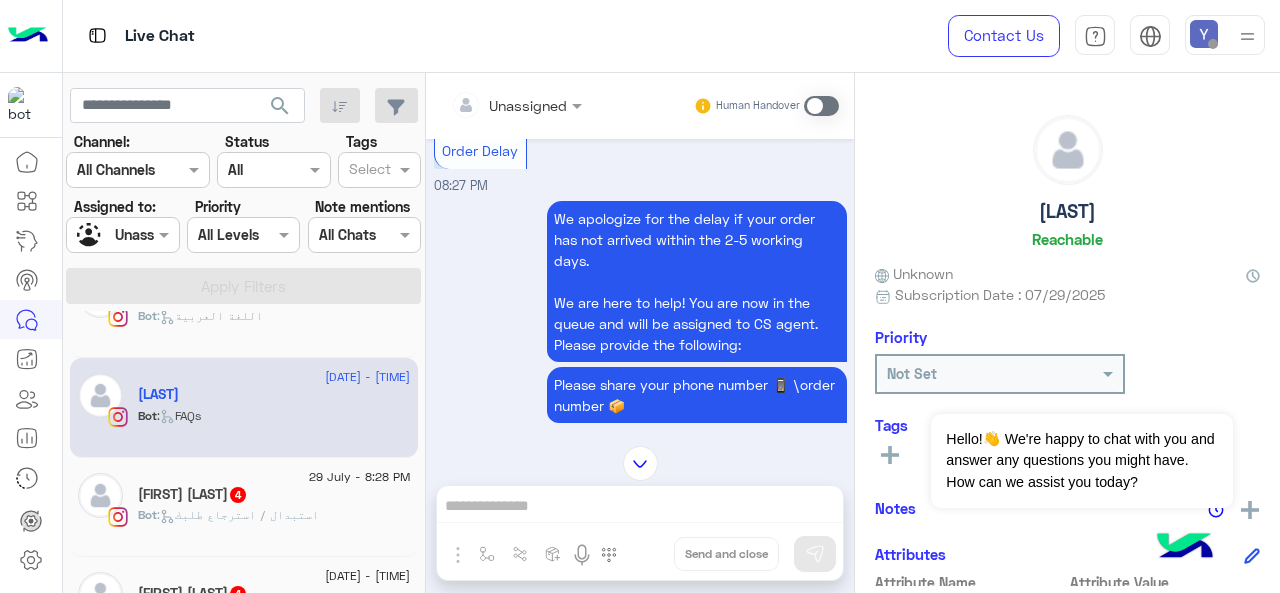 scroll, scrollTop: 41, scrollLeft: 0, axis: vertical 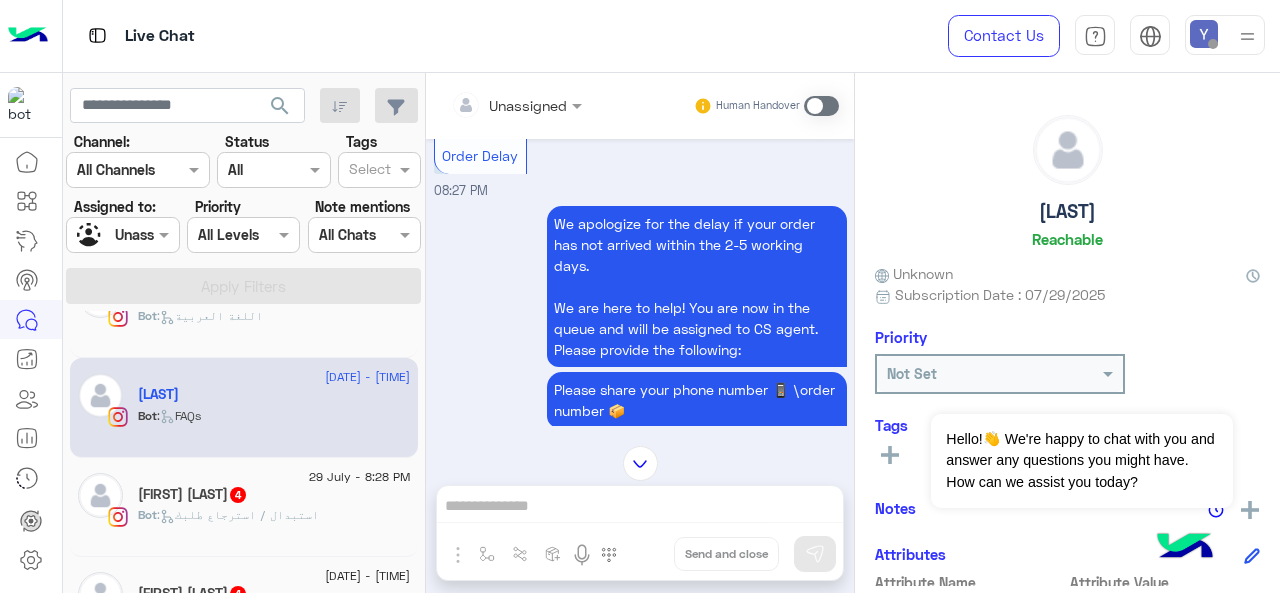 click on ":   استبدال / استرجاع طلبك" 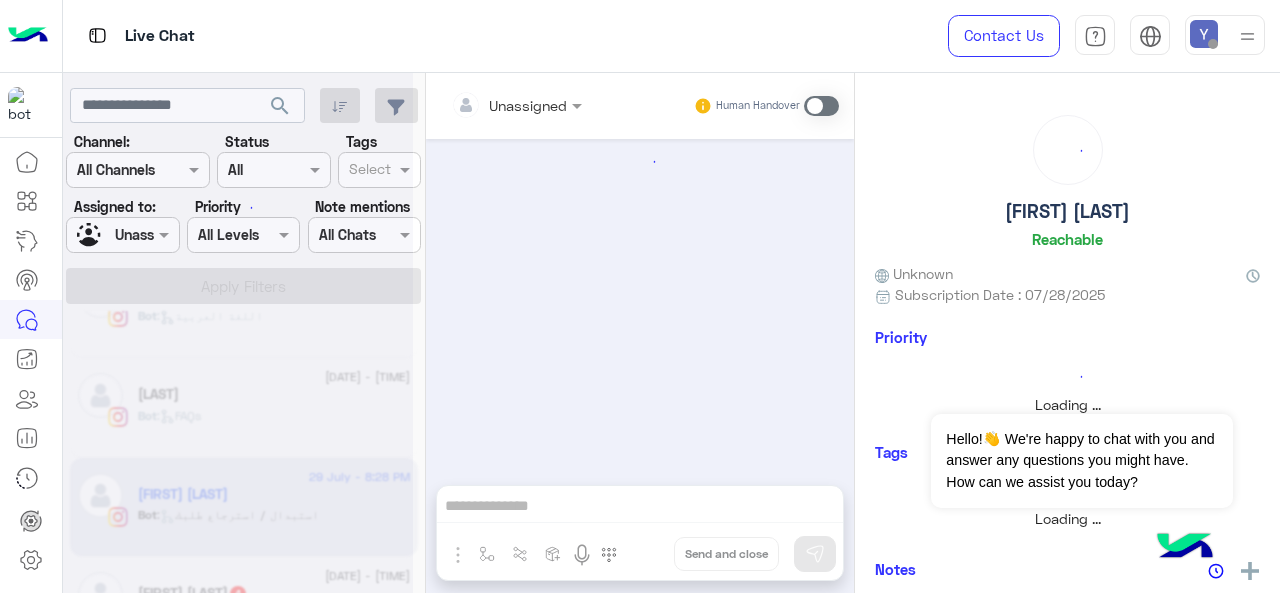 scroll, scrollTop: 0, scrollLeft: 0, axis: both 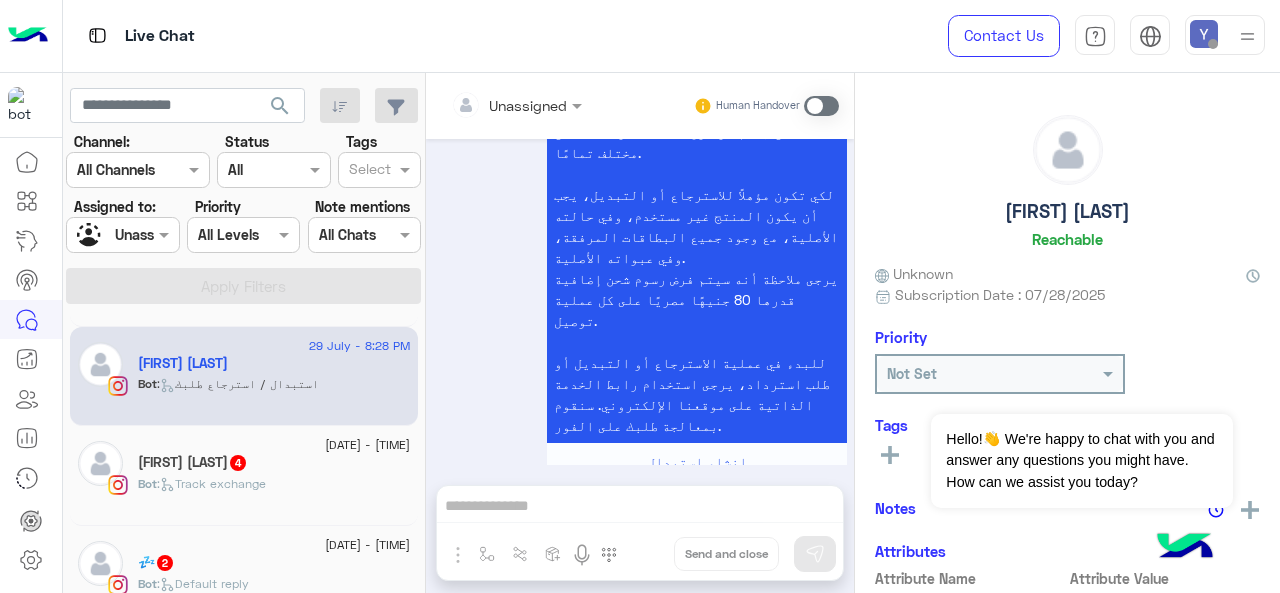click on ":   Track exchange" 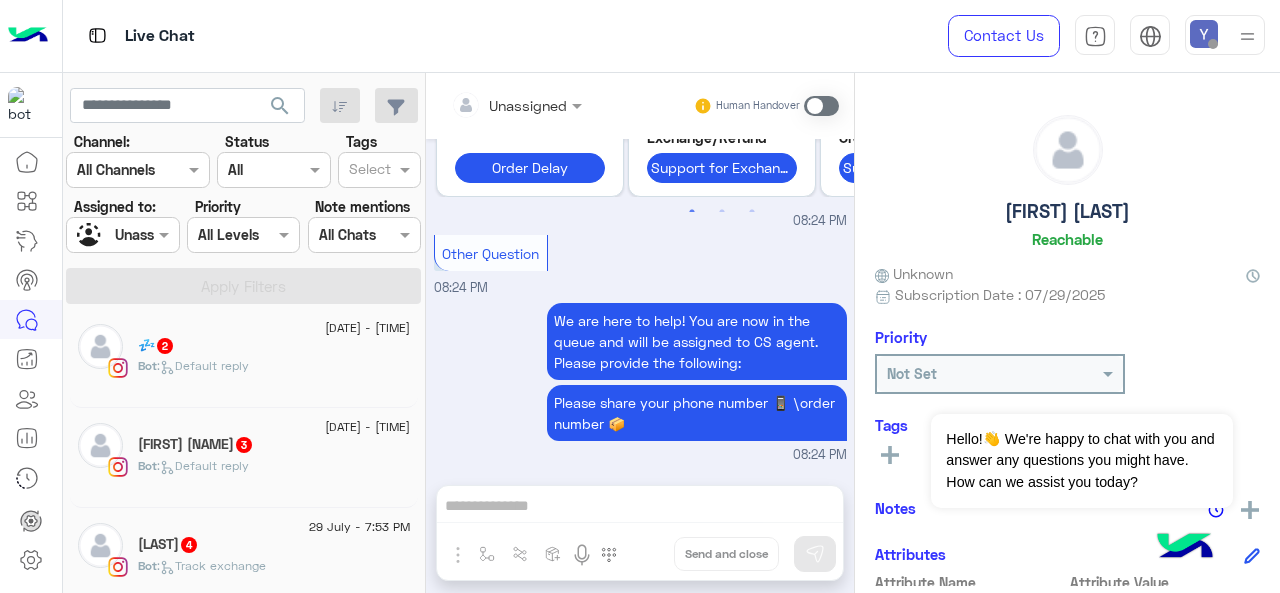 click on "[FIRST] [LAST]  3" 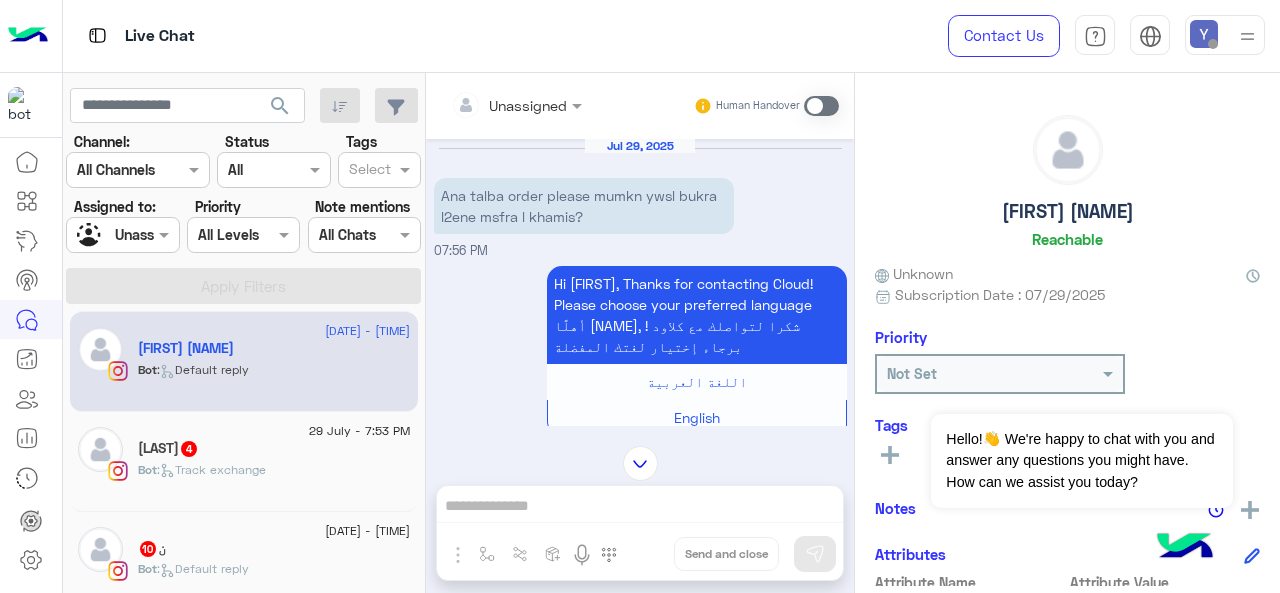 click on "[NAME] [NUMBER]" 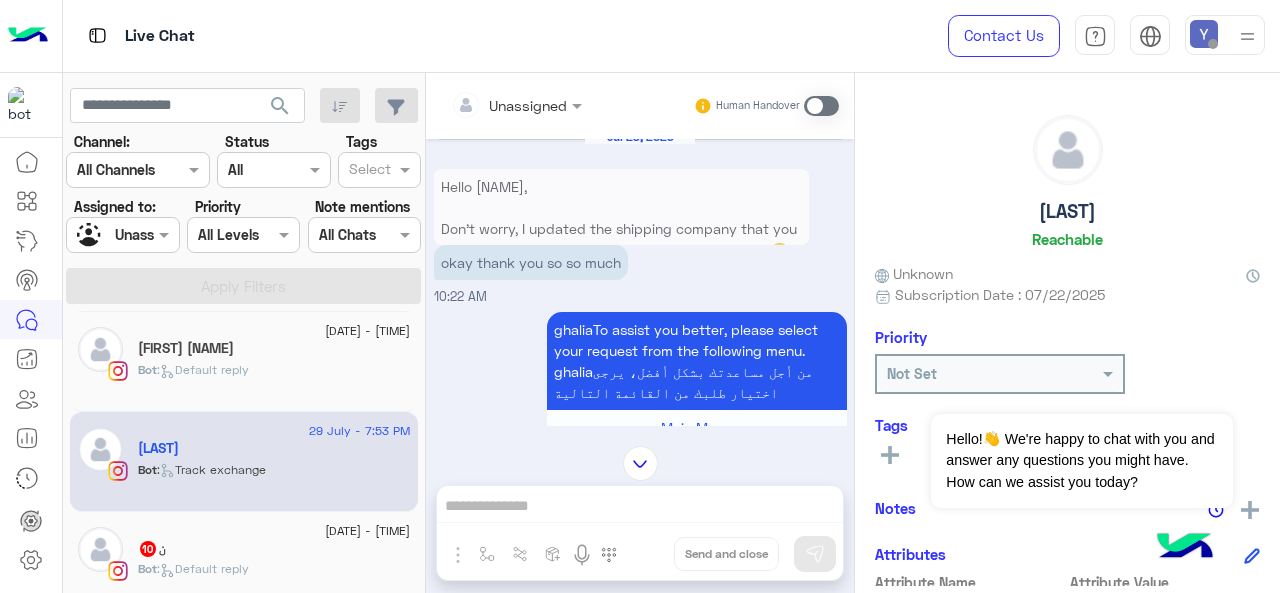 scroll, scrollTop: 326, scrollLeft: 0, axis: vertical 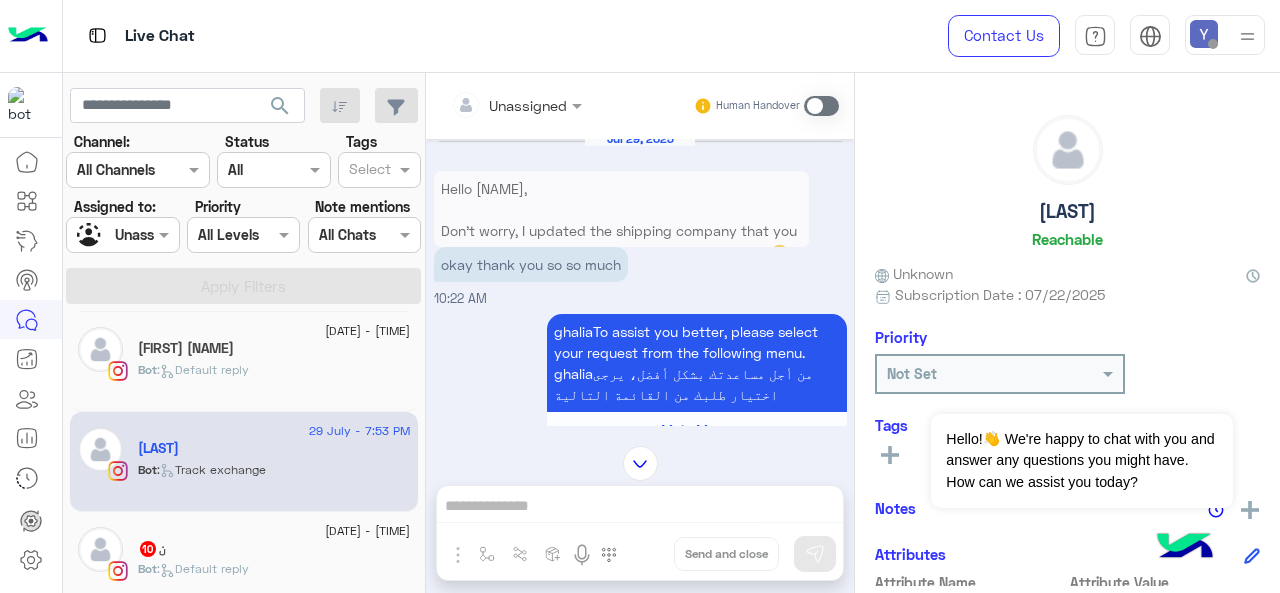 click on "Hello [FIRST], Don't worry, I updated the shipping company that you still want your order, and to deliver it to you asap. 😊" at bounding box center (621, 220) 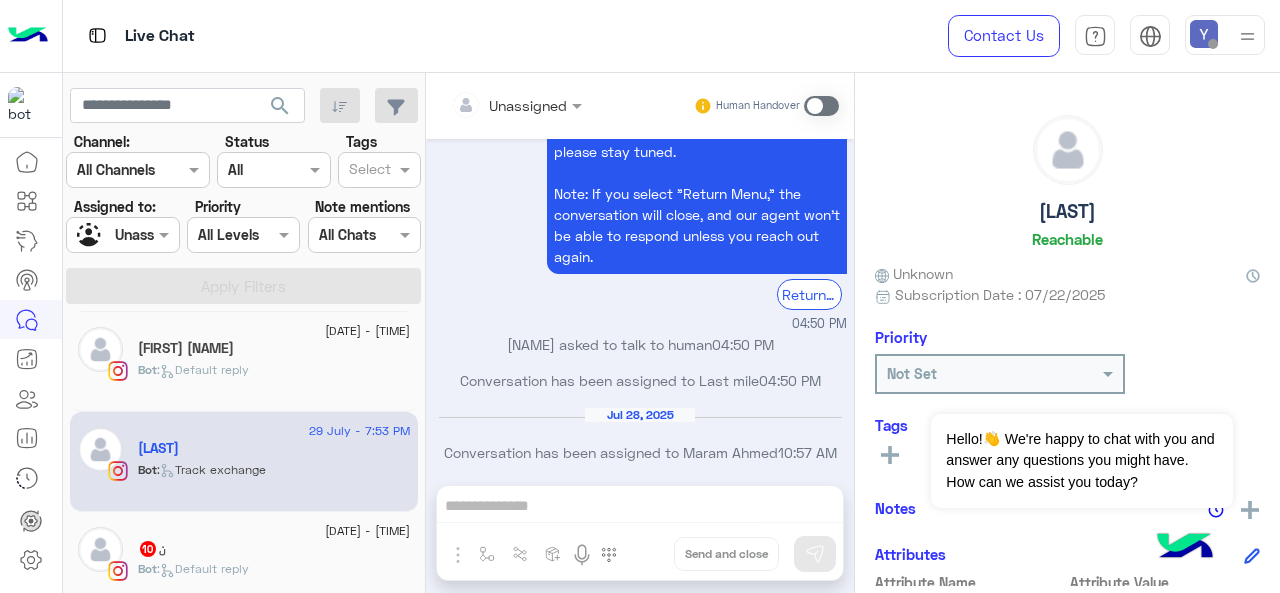 scroll, scrollTop: 605, scrollLeft: 0, axis: vertical 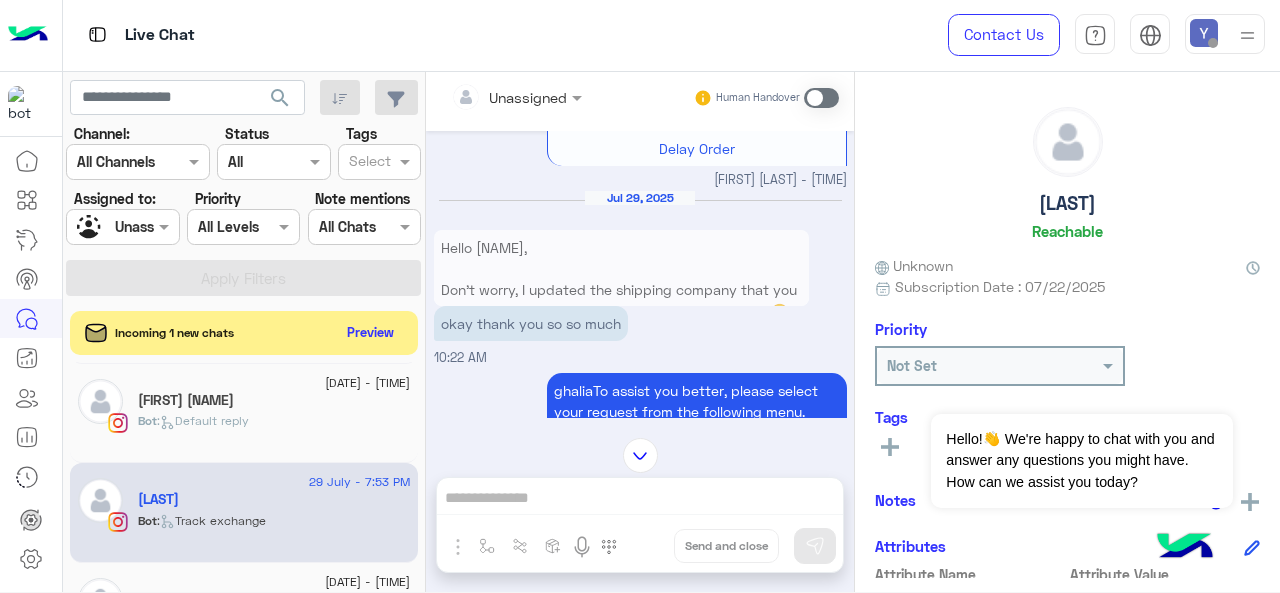 click on "Hello [FIRST], Don't worry, I updated the shipping company that you still want your order, and to deliver it to you asap. 😊" at bounding box center (621, 279) 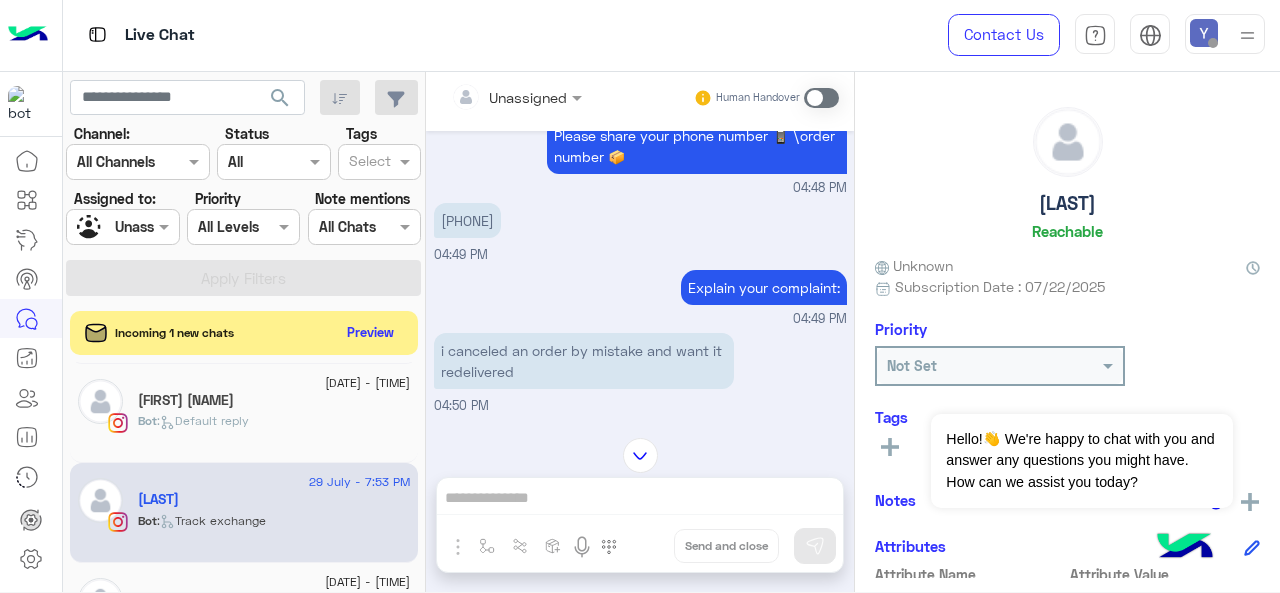 scroll, scrollTop: 1574, scrollLeft: 0, axis: vertical 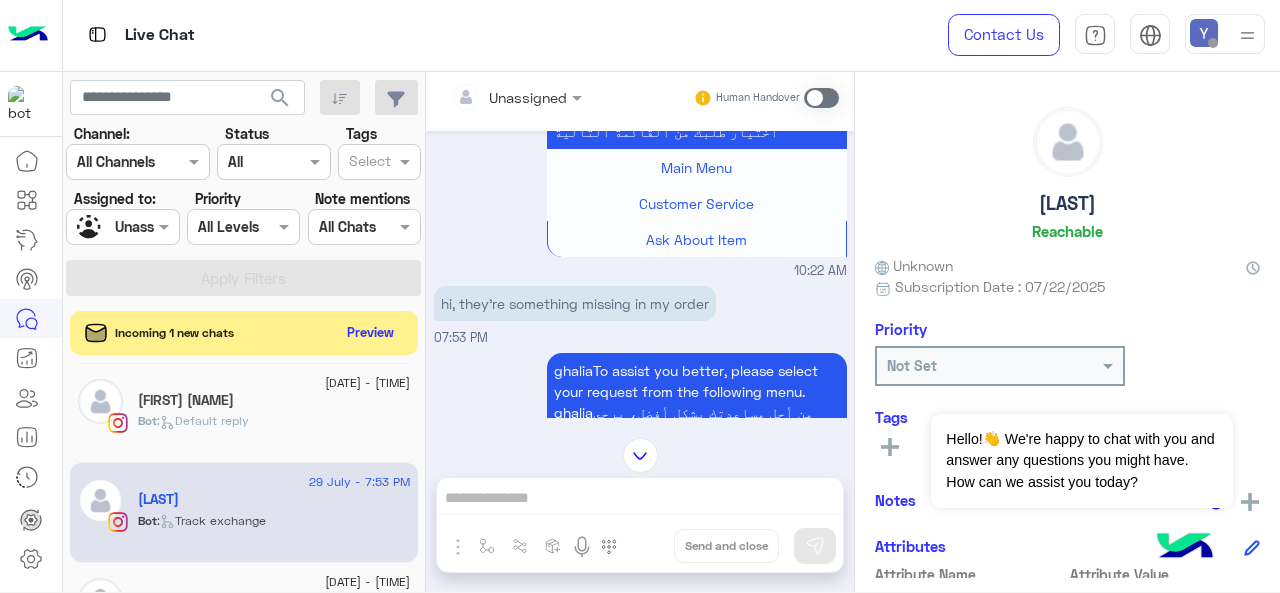 click at bounding box center [821, 98] 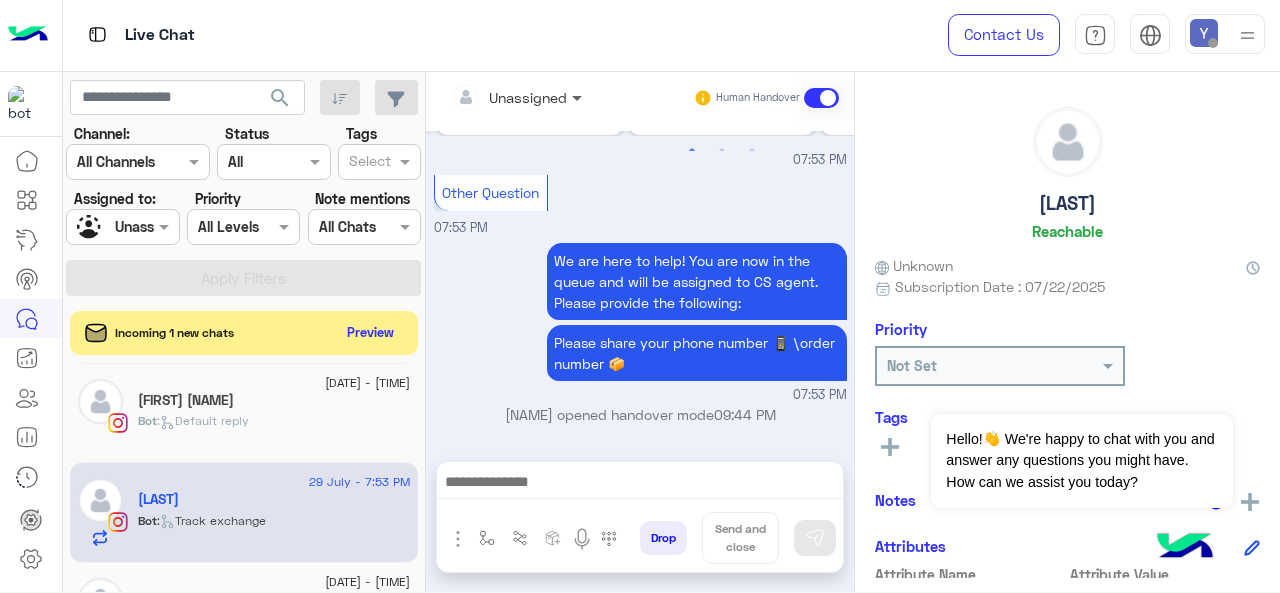 click at bounding box center (579, 97) 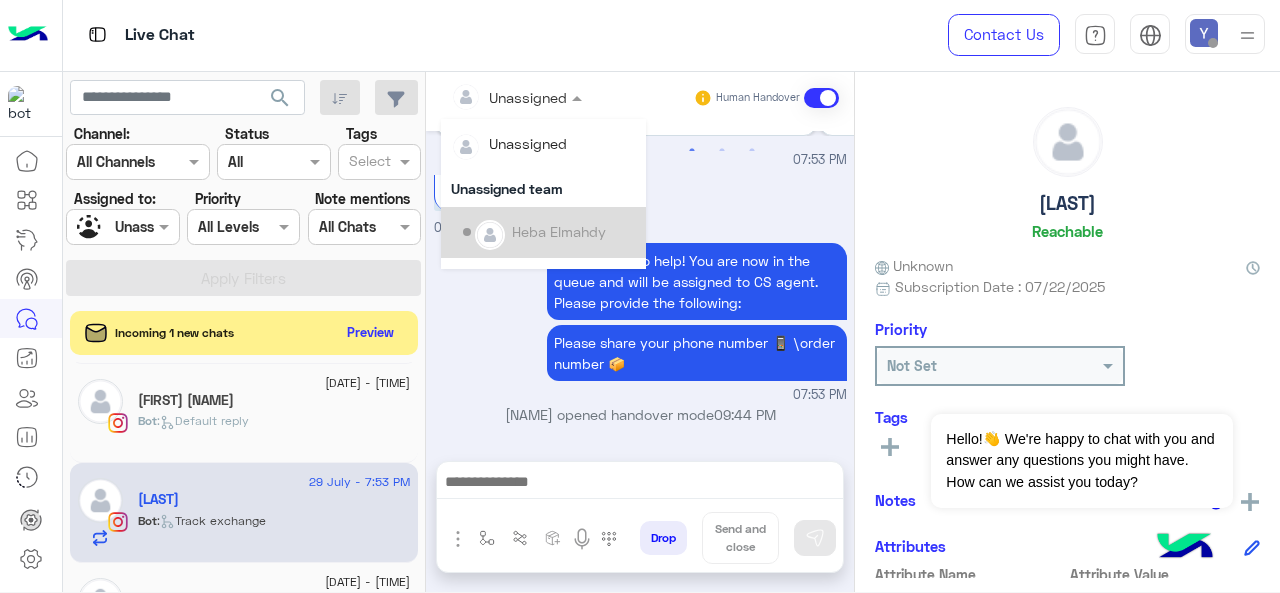 scroll, scrollTop: 354, scrollLeft: 0, axis: vertical 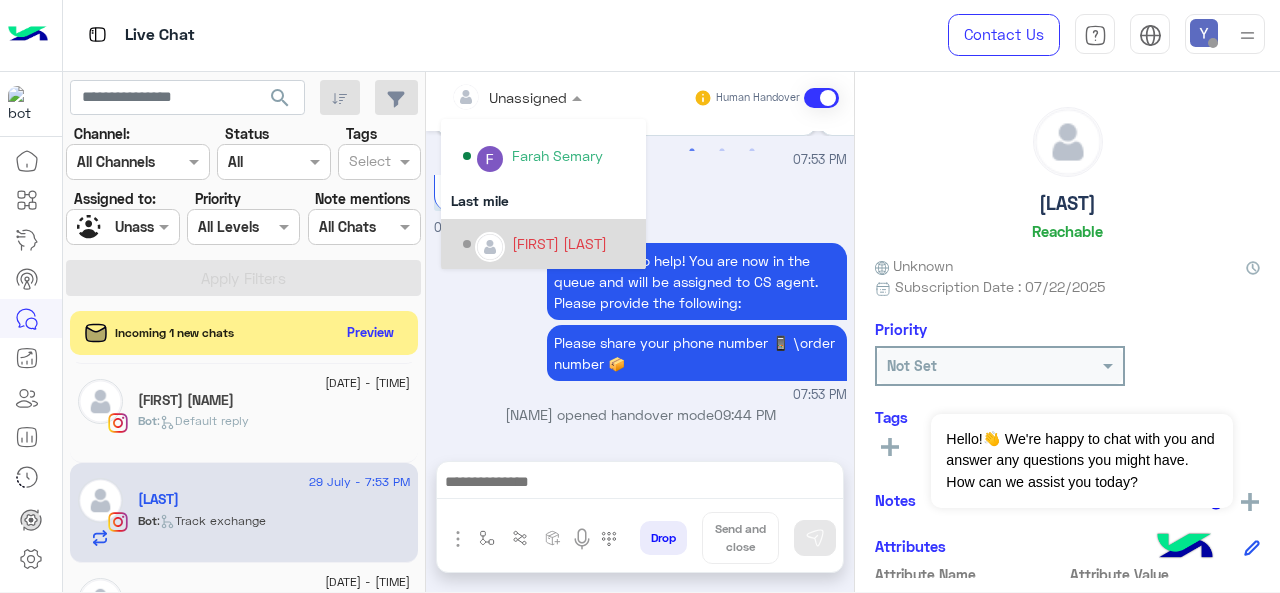 click on "[FIRST] [LAST]" at bounding box center (559, 243) 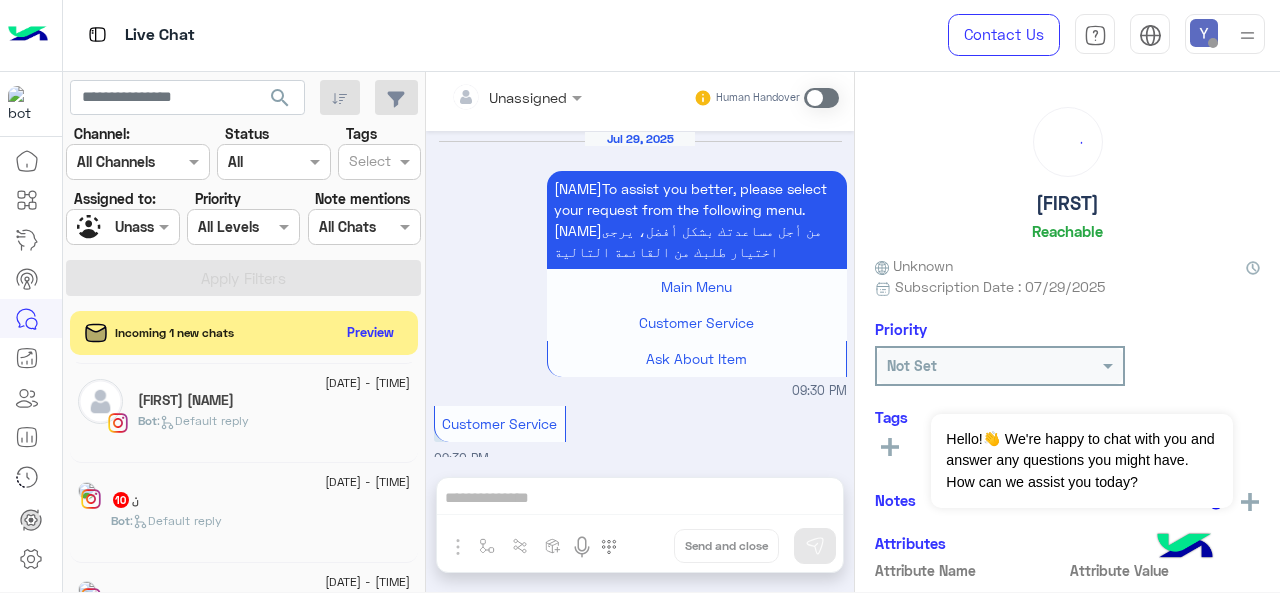 scroll, scrollTop: 1130, scrollLeft: 0, axis: vertical 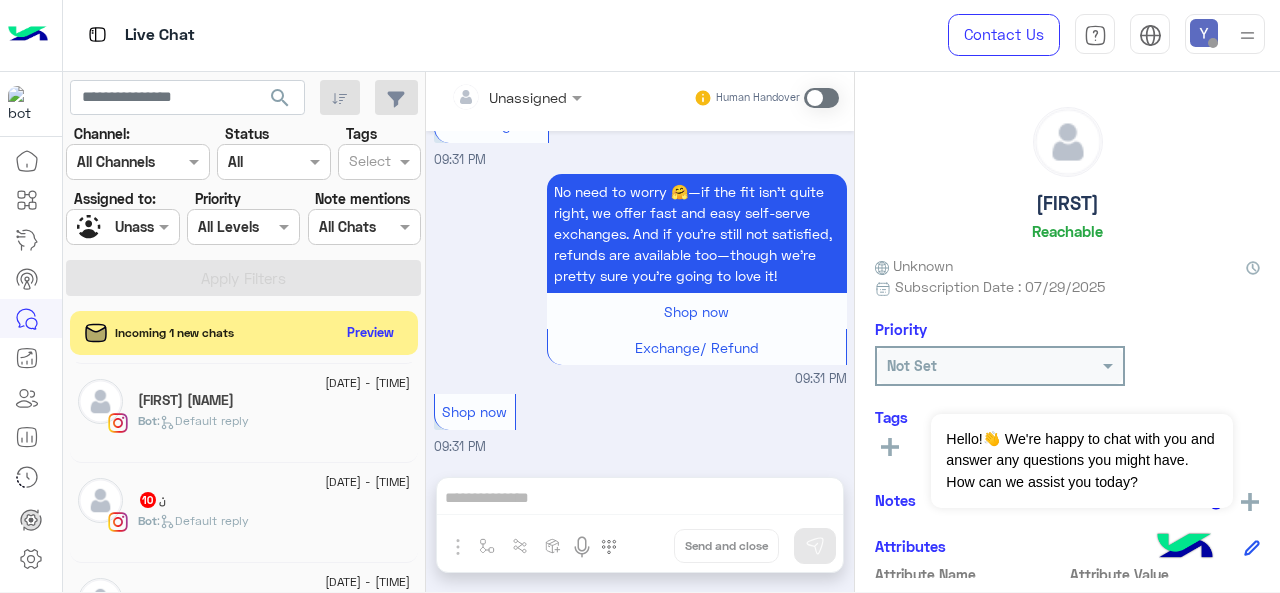 click on "ن   10" 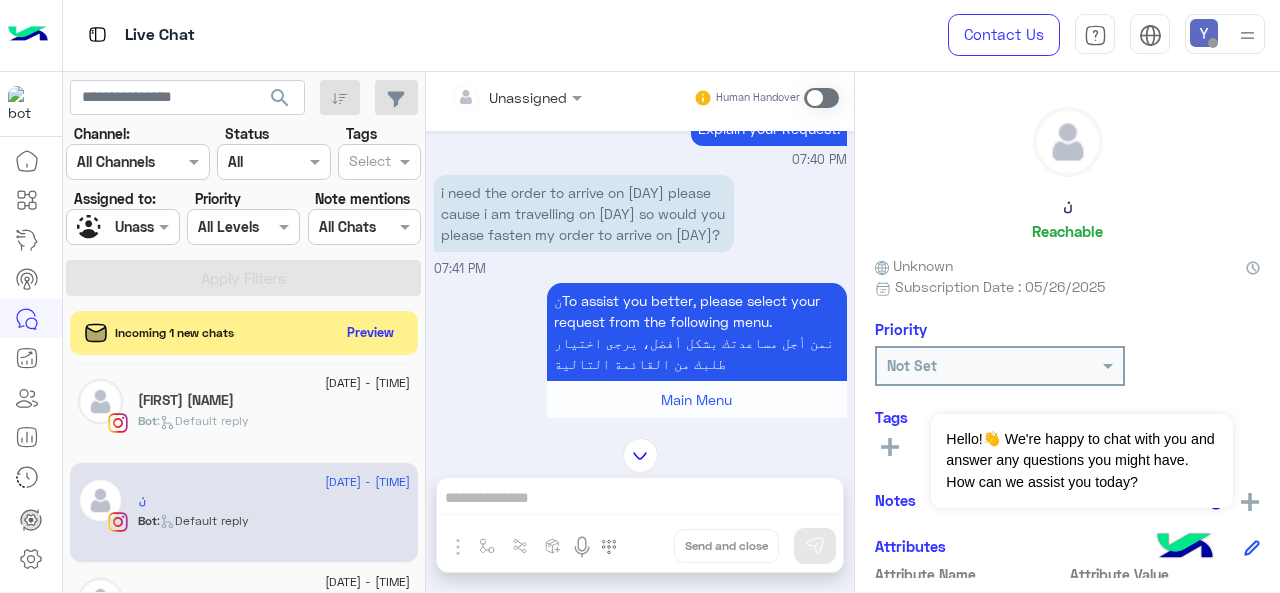 scroll, scrollTop: 1074, scrollLeft: 0, axis: vertical 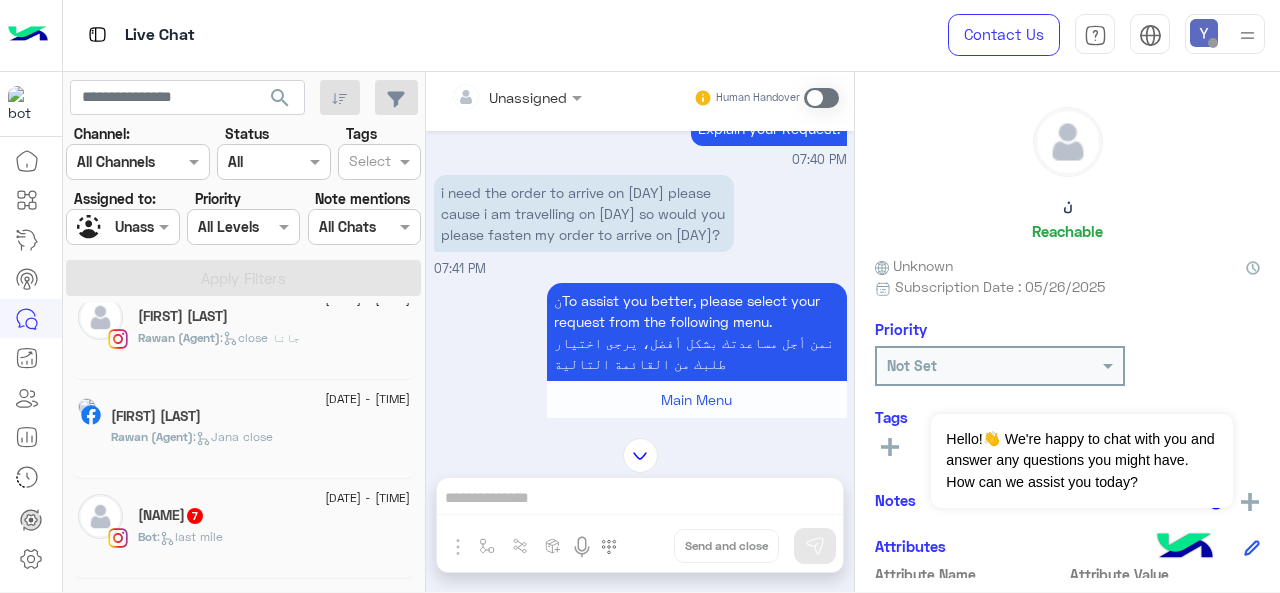 click on "Rawan (Agent)" 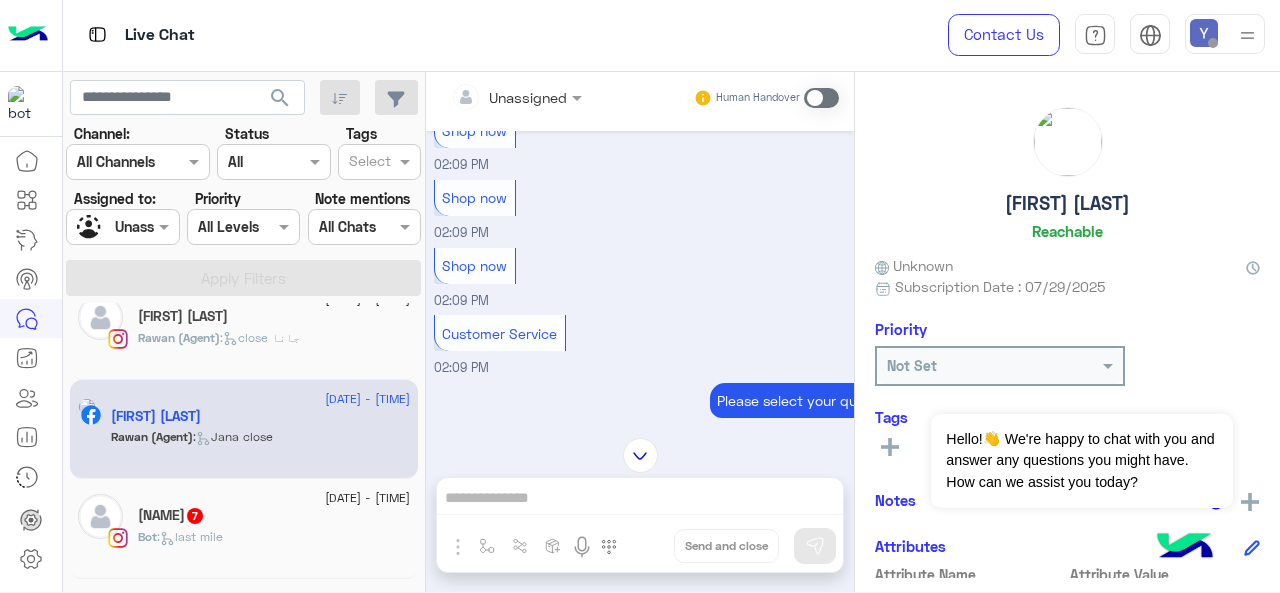 scroll, scrollTop: 1009, scrollLeft: 0, axis: vertical 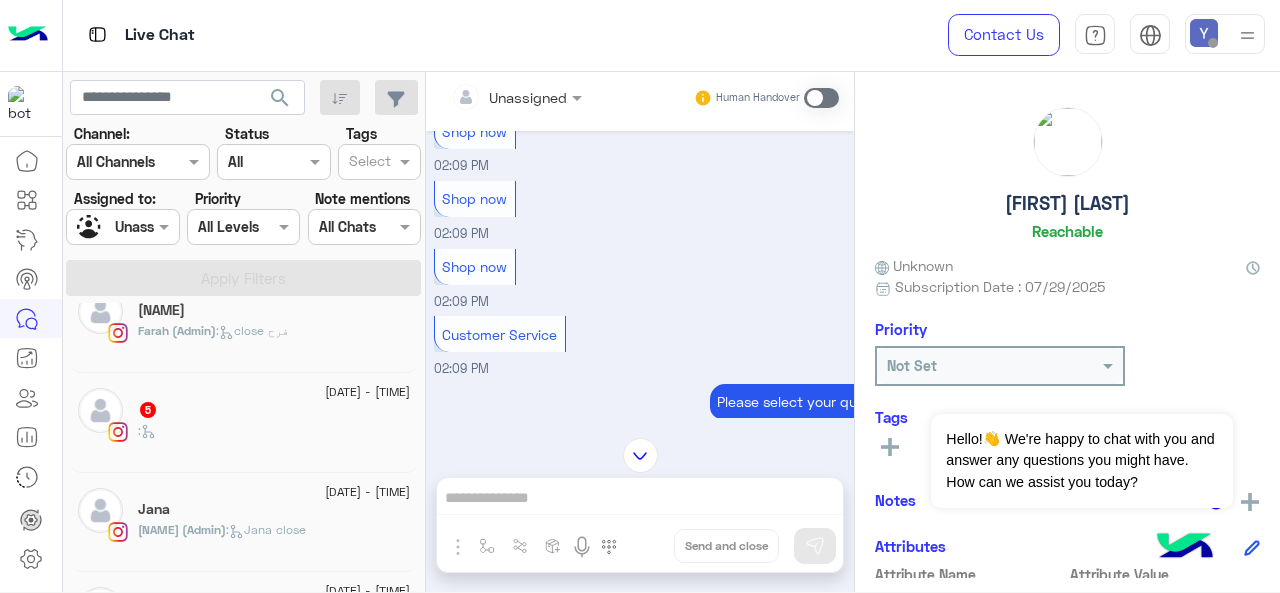 click on ":" 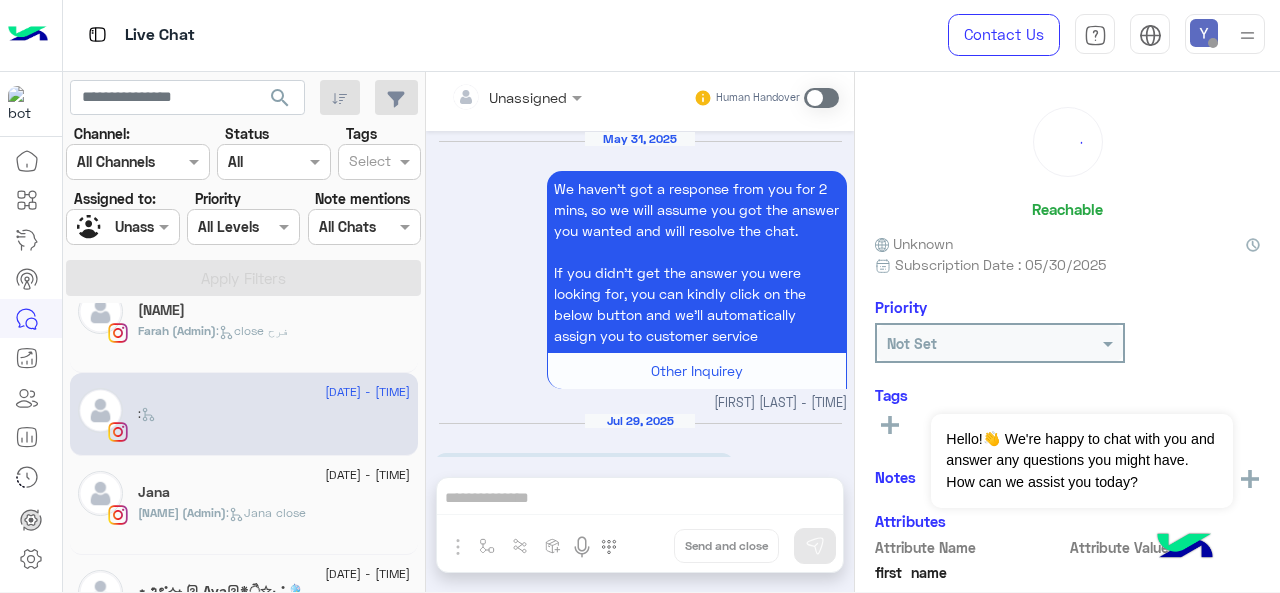 scroll, scrollTop: 1476, scrollLeft: 0, axis: vertical 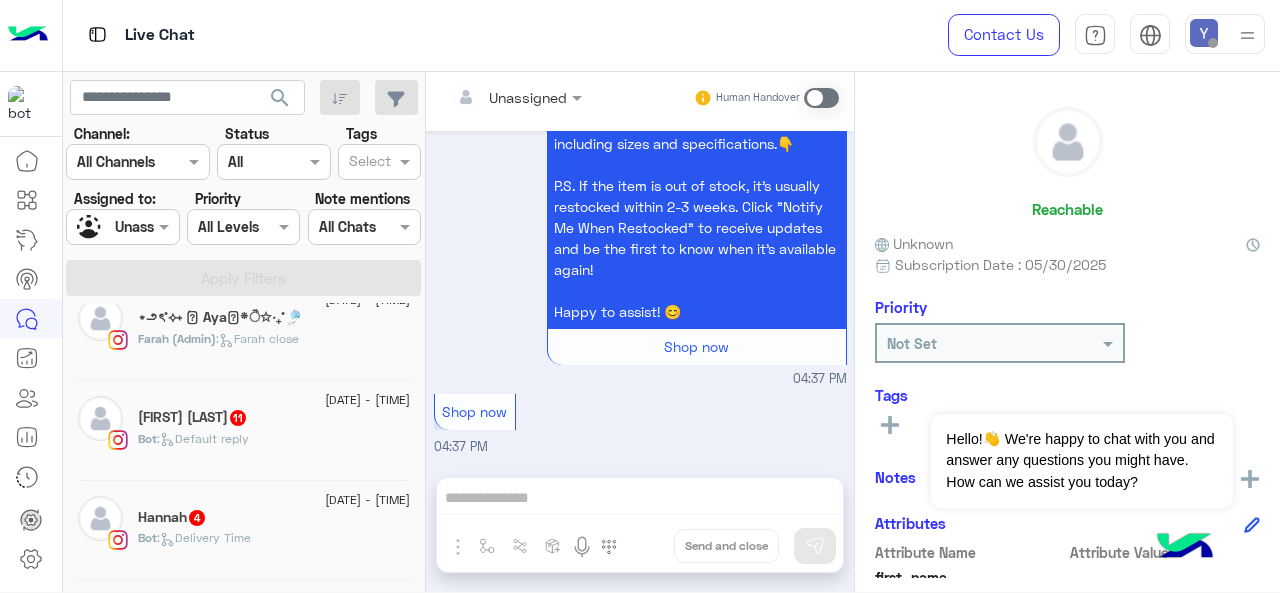 click on ":   Default reply" 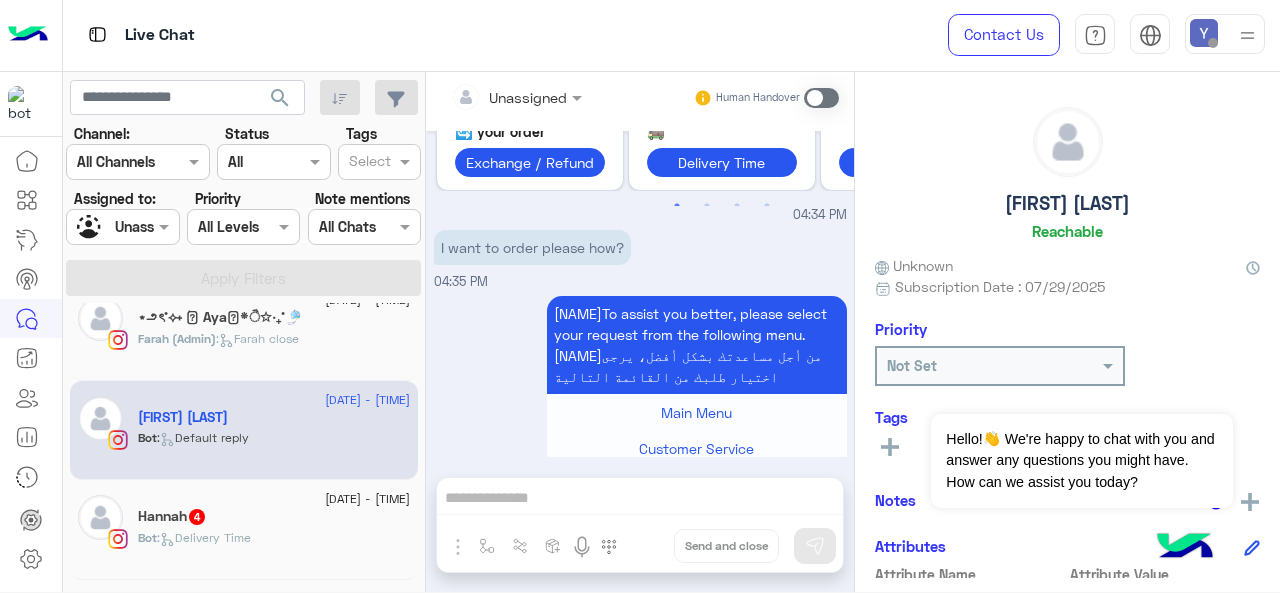 scroll, scrollTop: 1286, scrollLeft: 0, axis: vertical 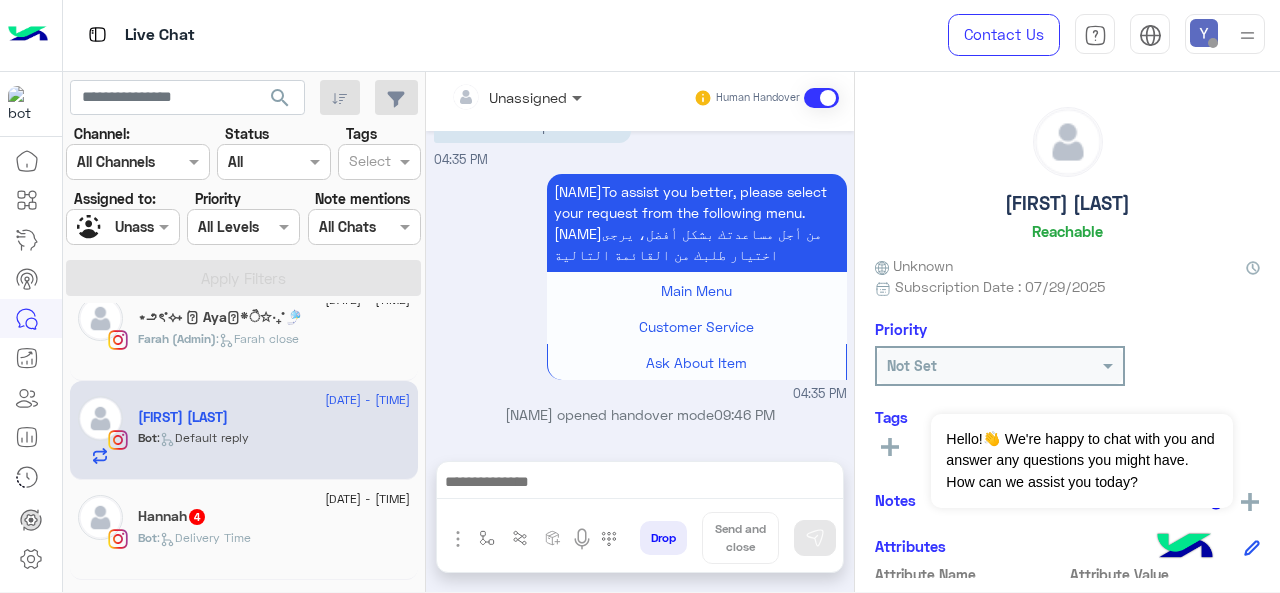 click at bounding box center (579, 97) 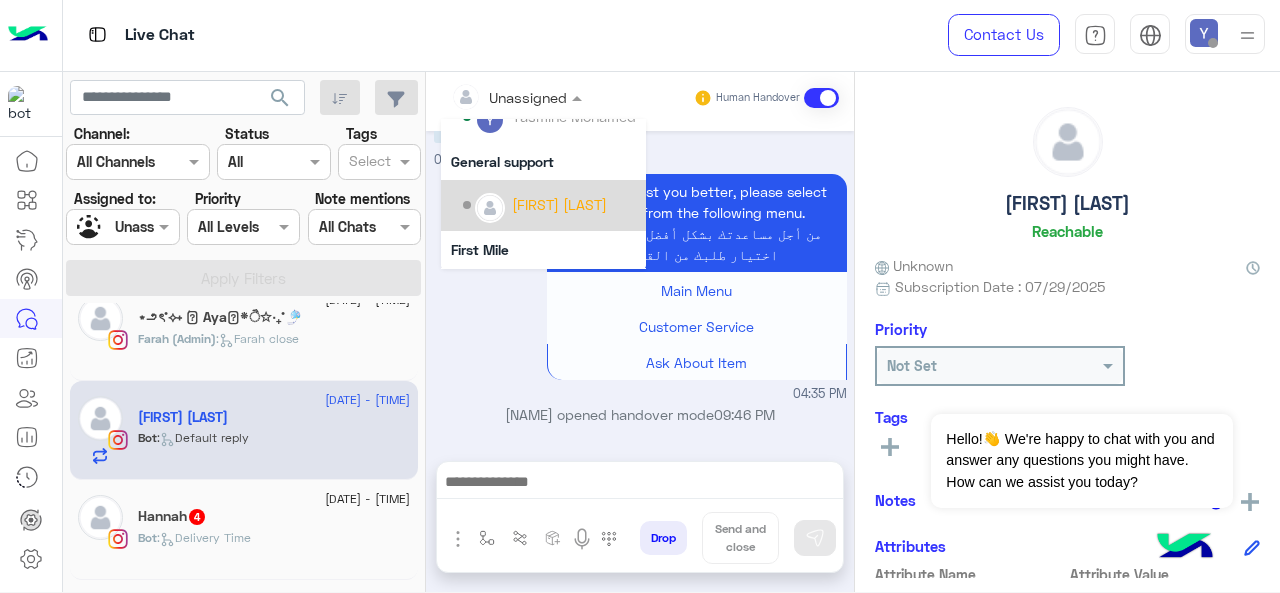 scroll, scrollTop: 218, scrollLeft: 0, axis: vertical 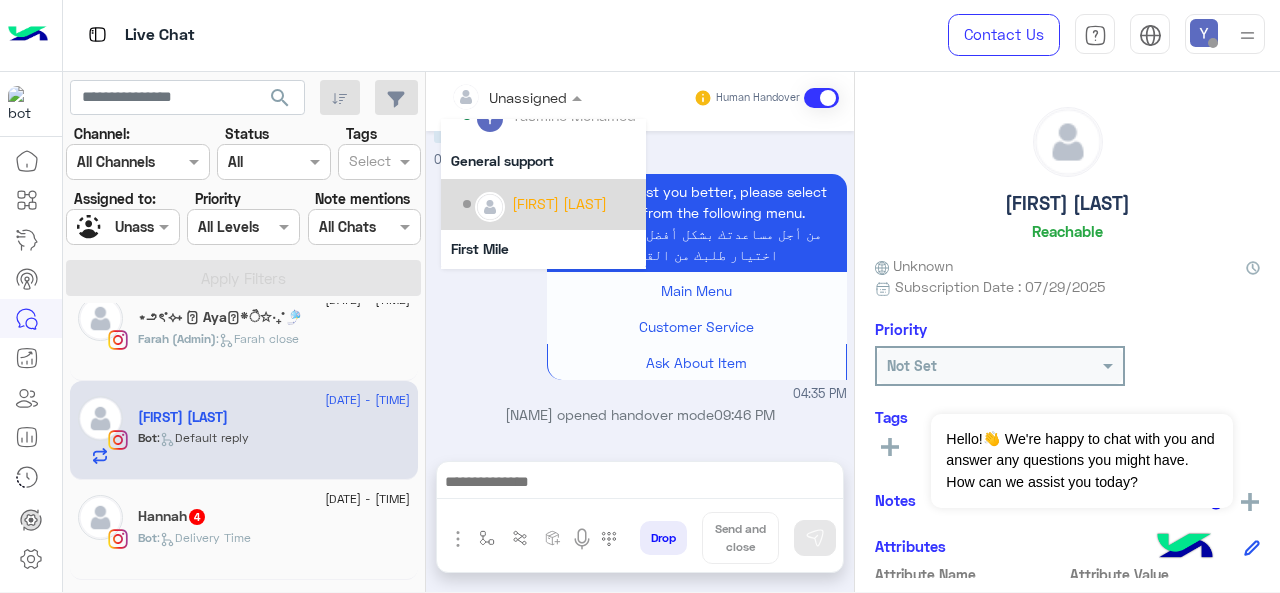 click on "[FIRST] [LAST]" at bounding box center [559, 203] 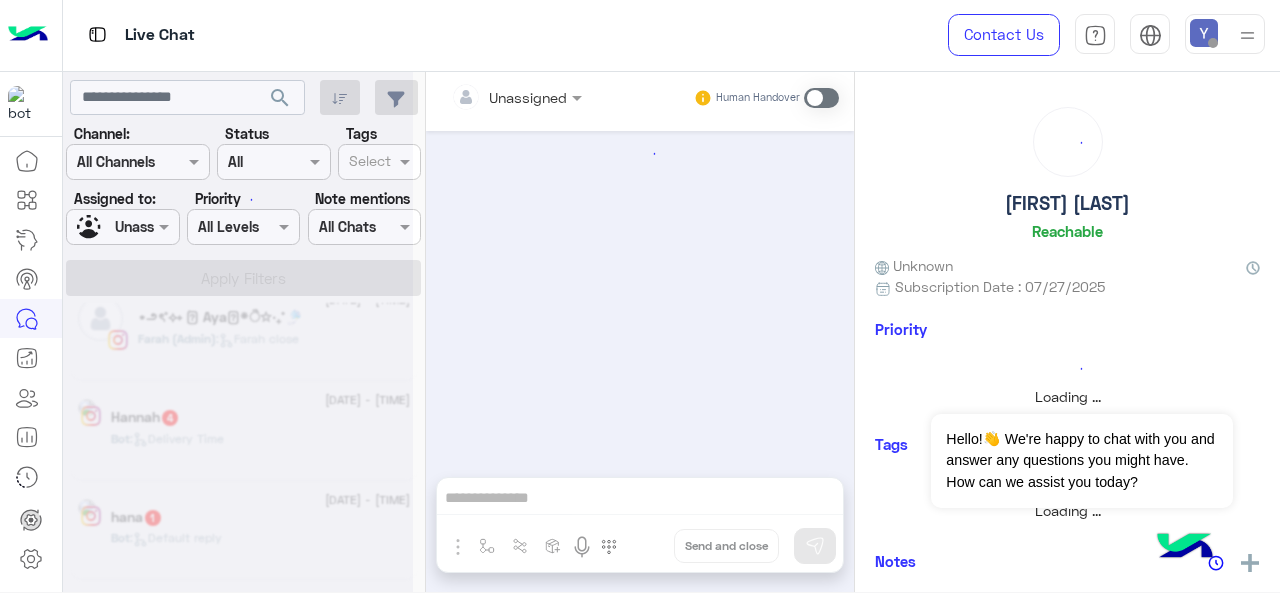 scroll, scrollTop: 748, scrollLeft: 0, axis: vertical 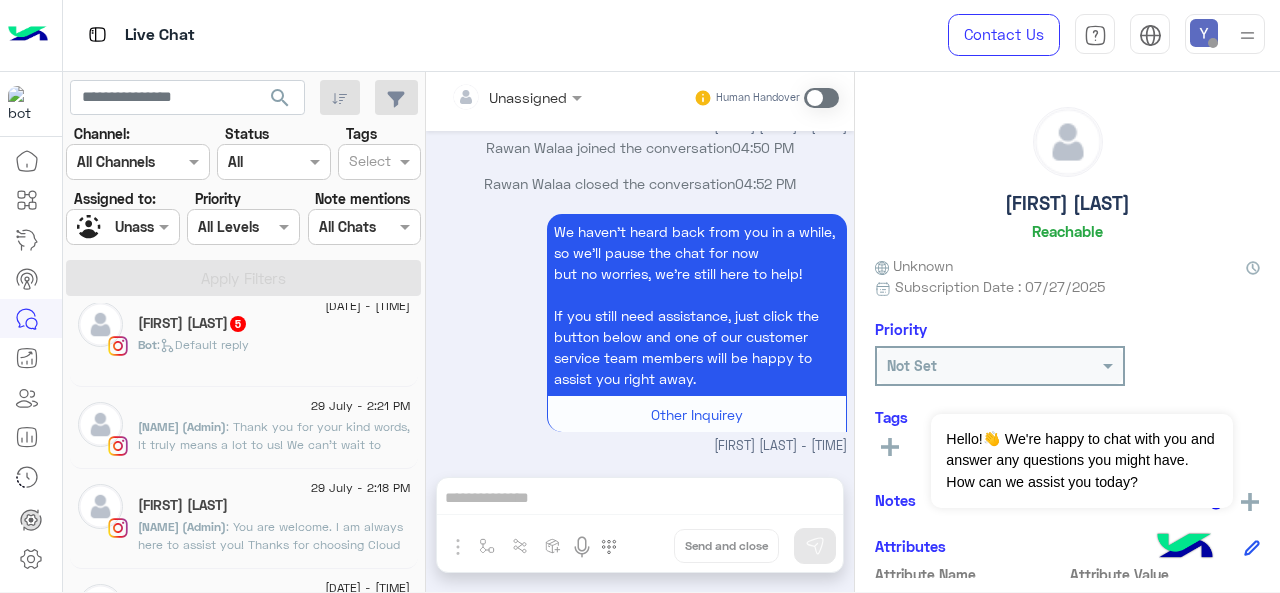 click on "[FIRST] (Admin)  : Thank you for your kind words, It truly means a lot to us! We can't wait to have you shop with us again soon. 😊" 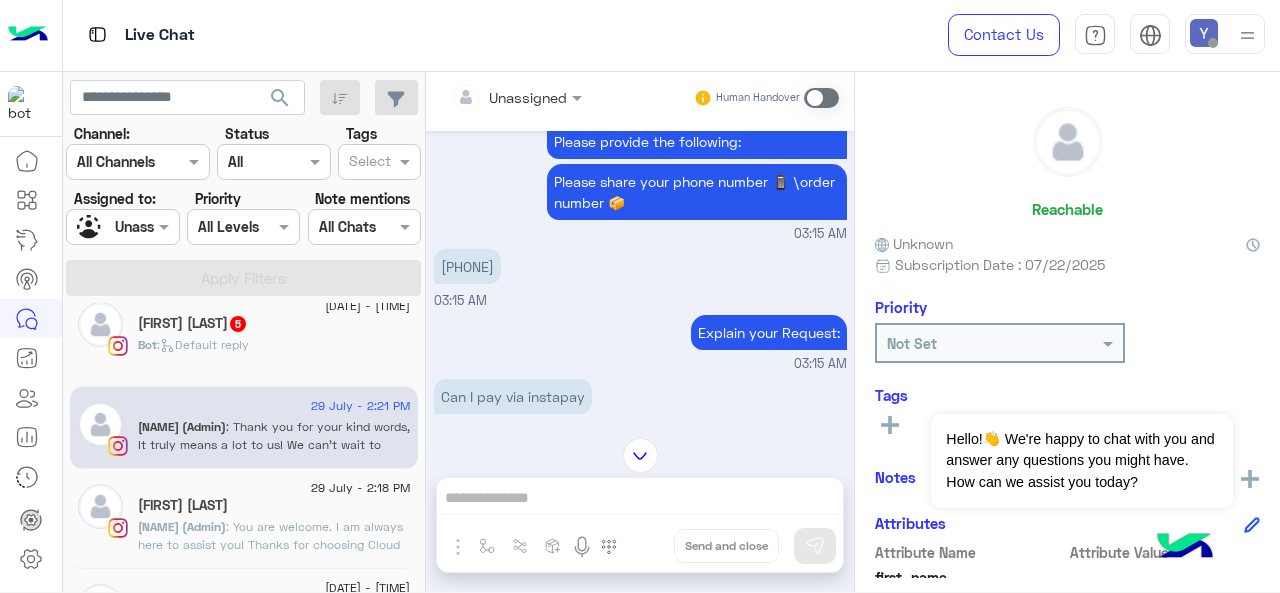 scroll, scrollTop: 88, scrollLeft: 0, axis: vertical 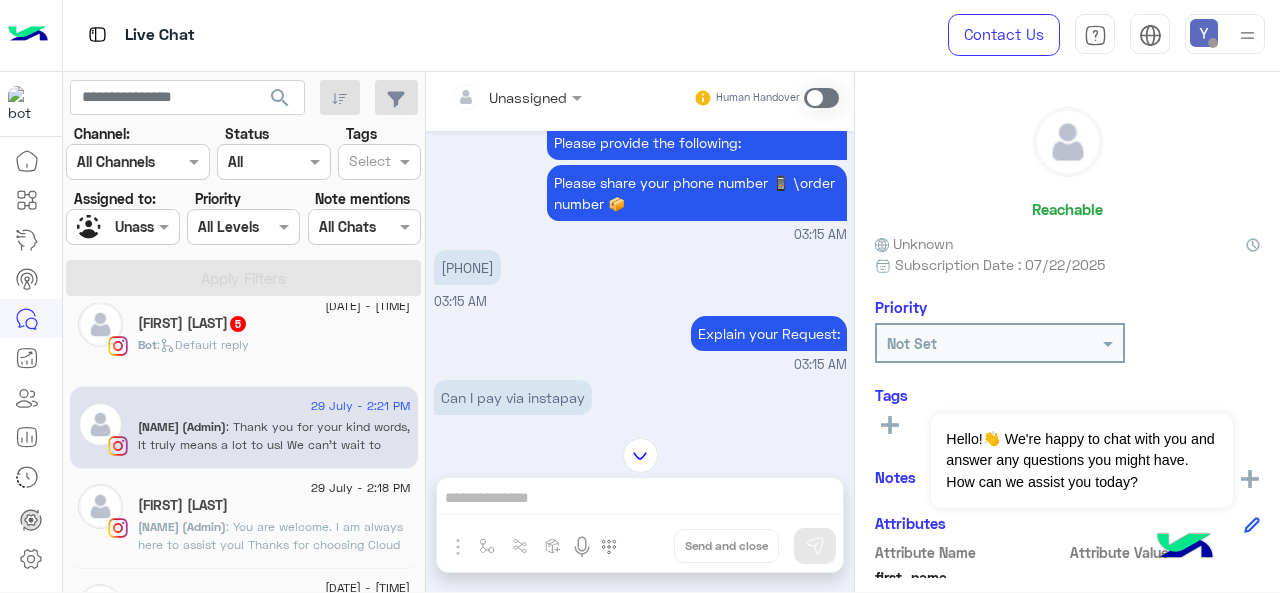 click on "[PHONE]" at bounding box center [467, 267] 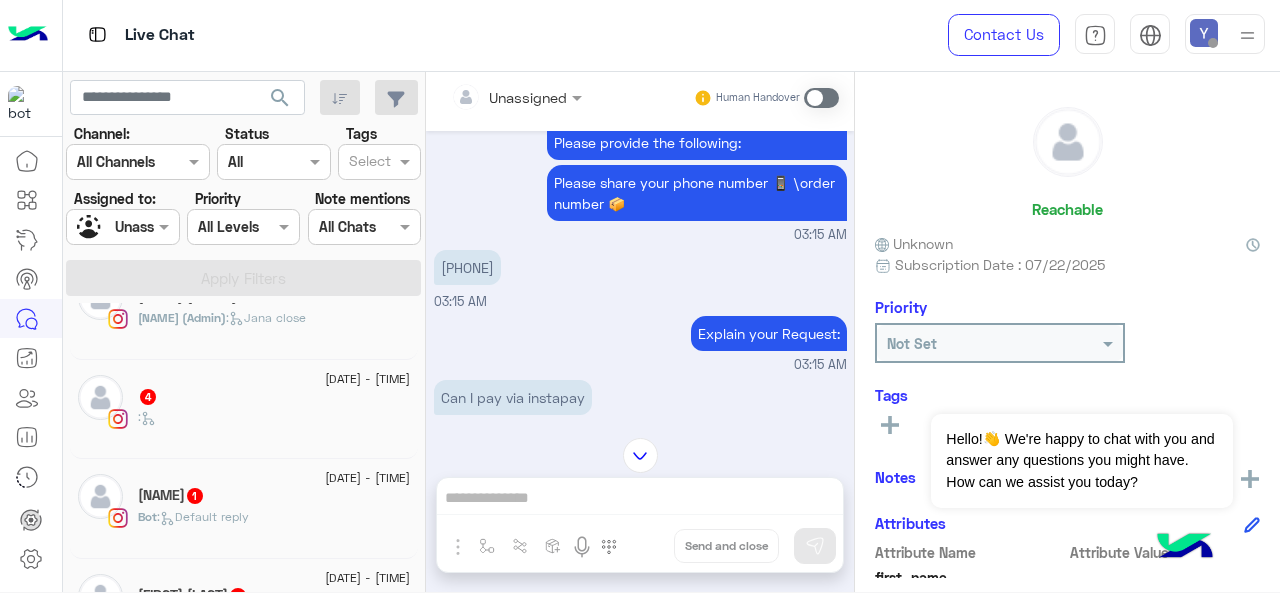 scroll, scrollTop: 650, scrollLeft: 0, axis: vertical 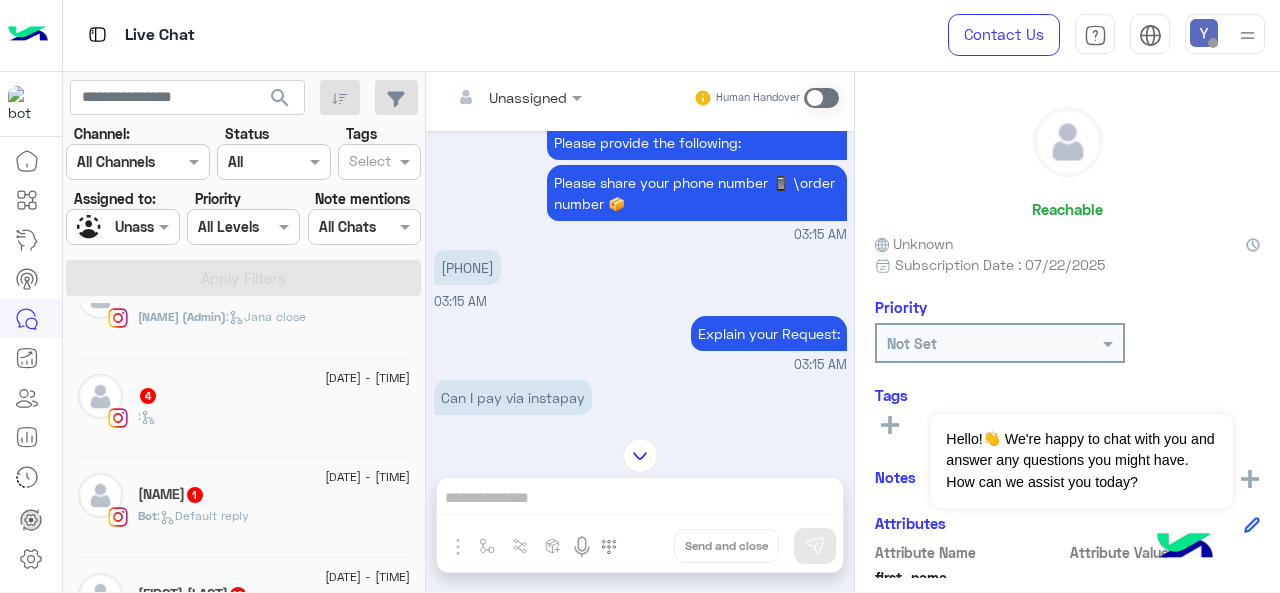click on "4" 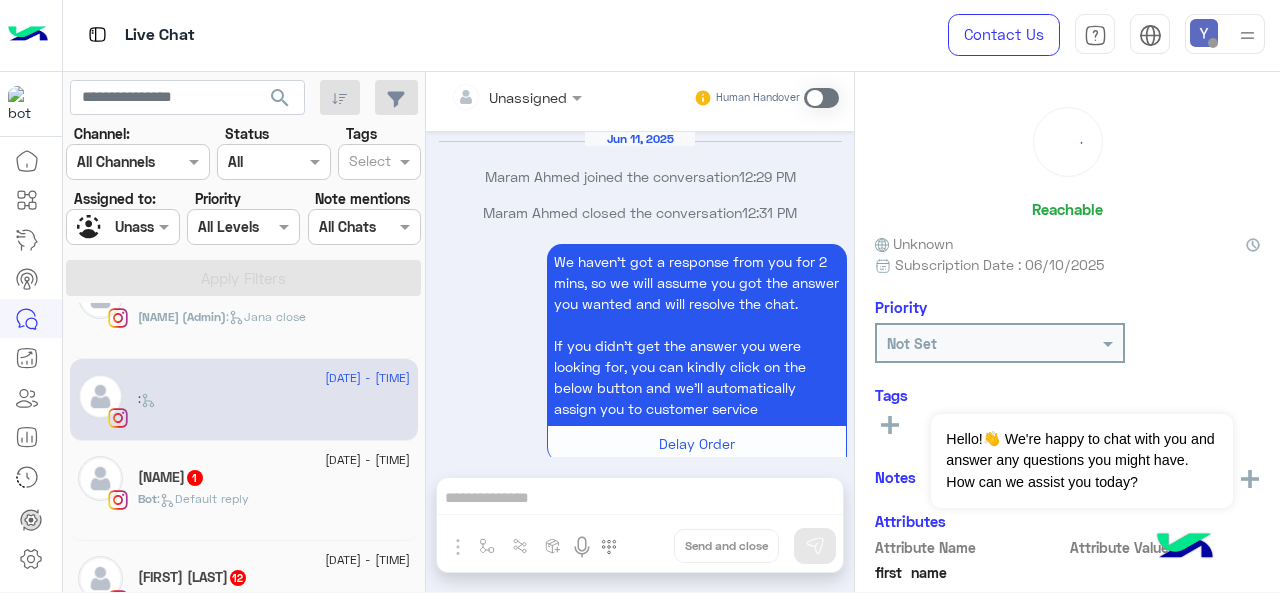 scroll, scrollTop: 1276, scrollLeft: 0, axis: vertical 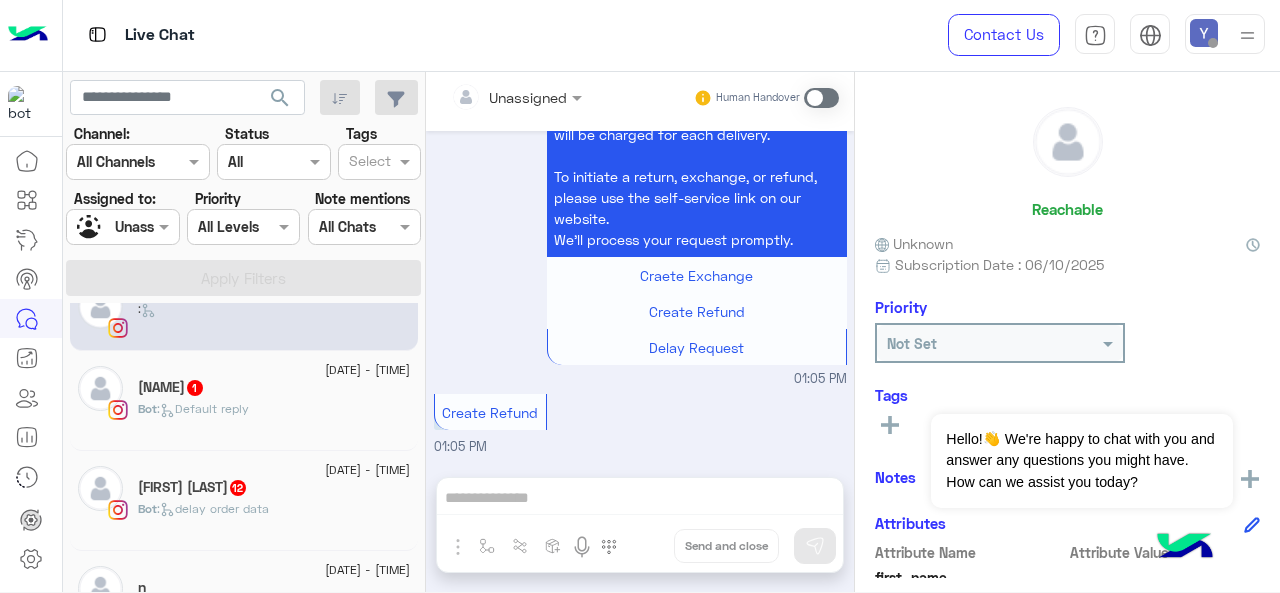 click on ":   delay order data" 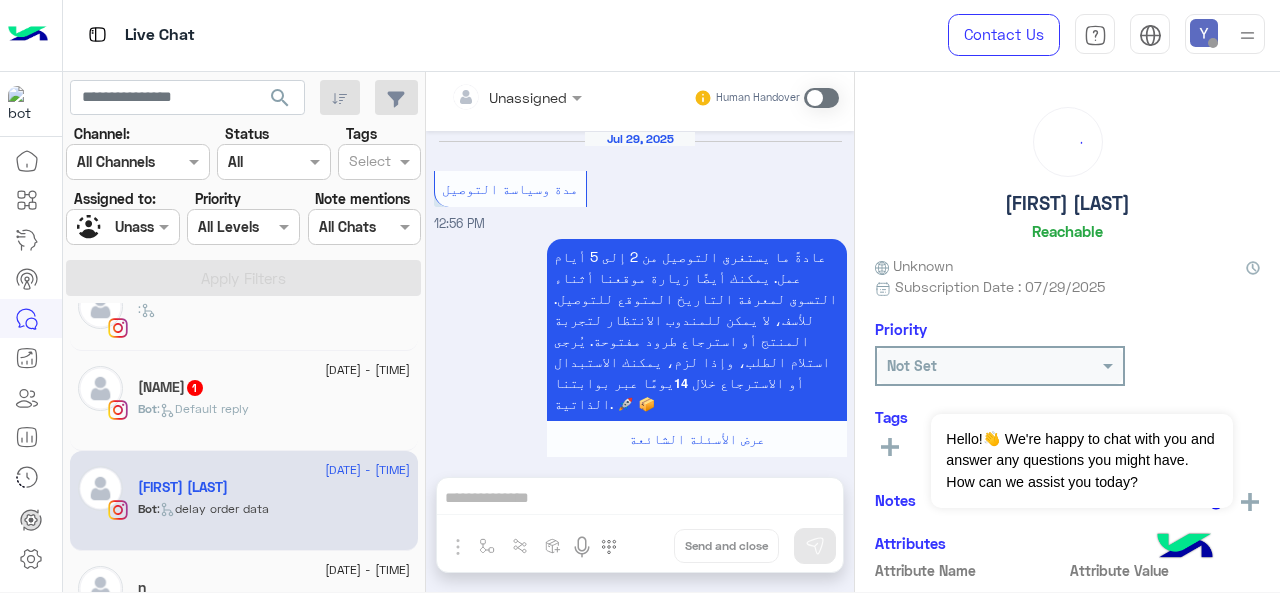 scroll, scrollTop: 1218, scrollLeft: 0, axis: vertical 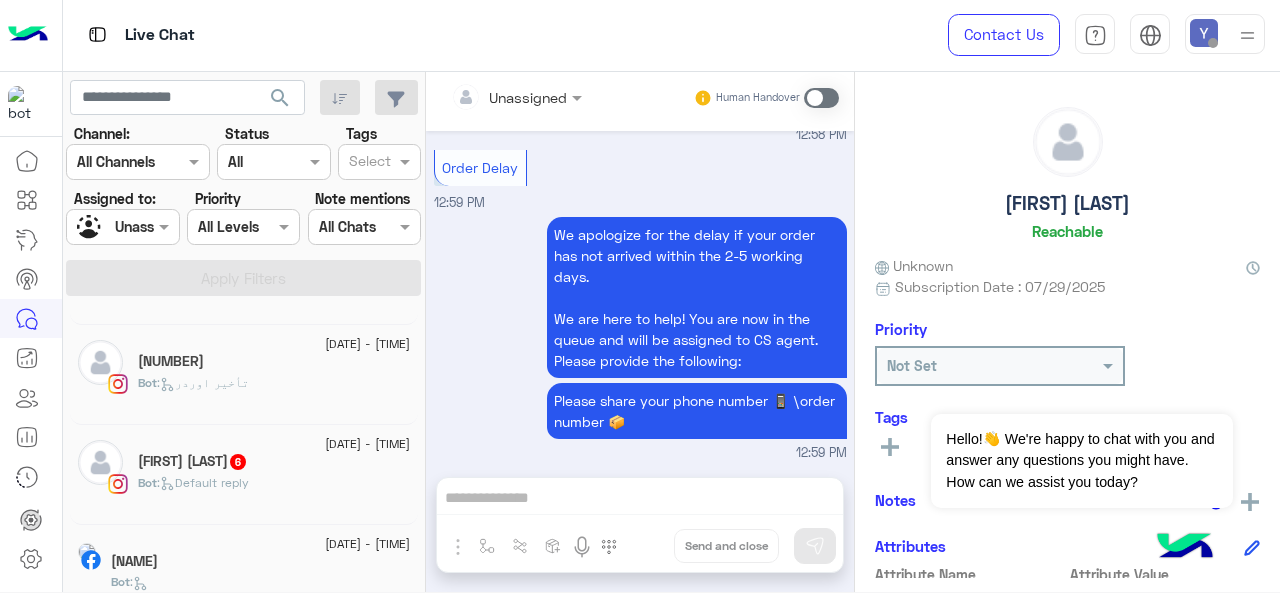 click on ":   تأخير اوردر" 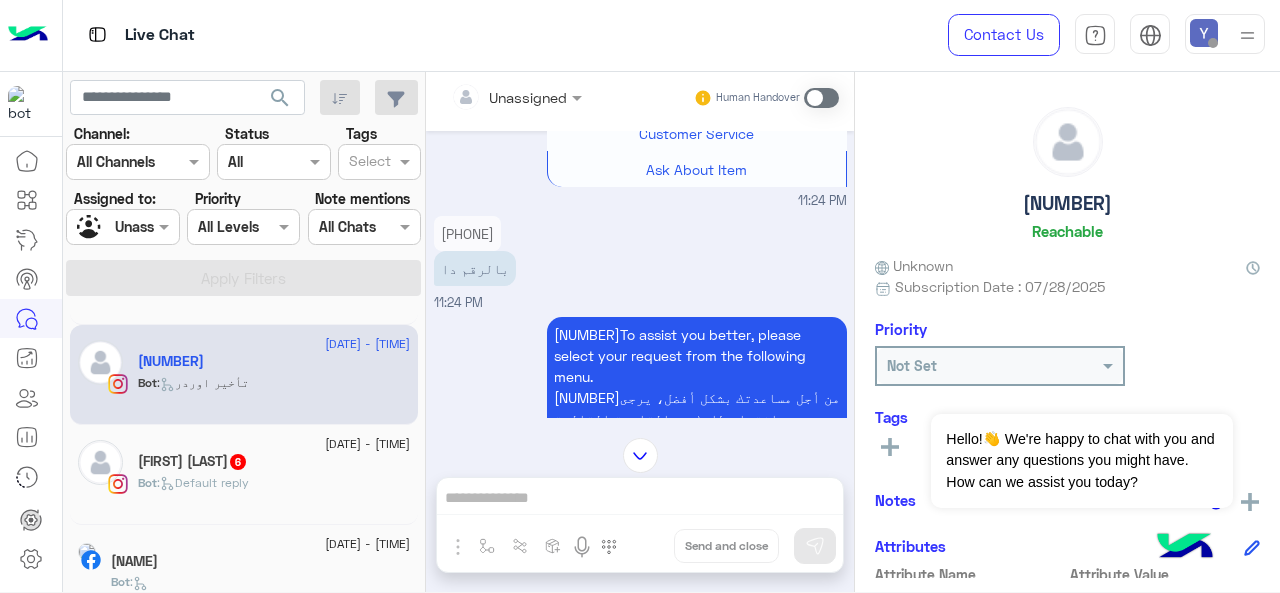 scroll, scrollTop: 539, scrollLeft: 0, axis: vertical 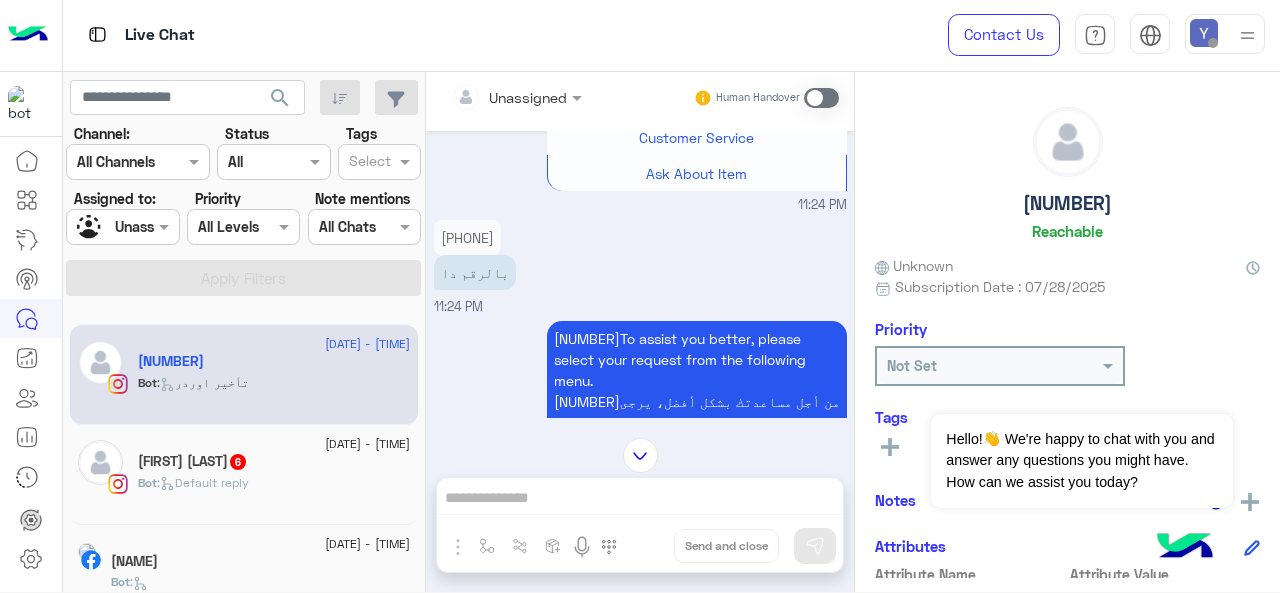 click on "[PHONE]" at bounding box center (467, 237) 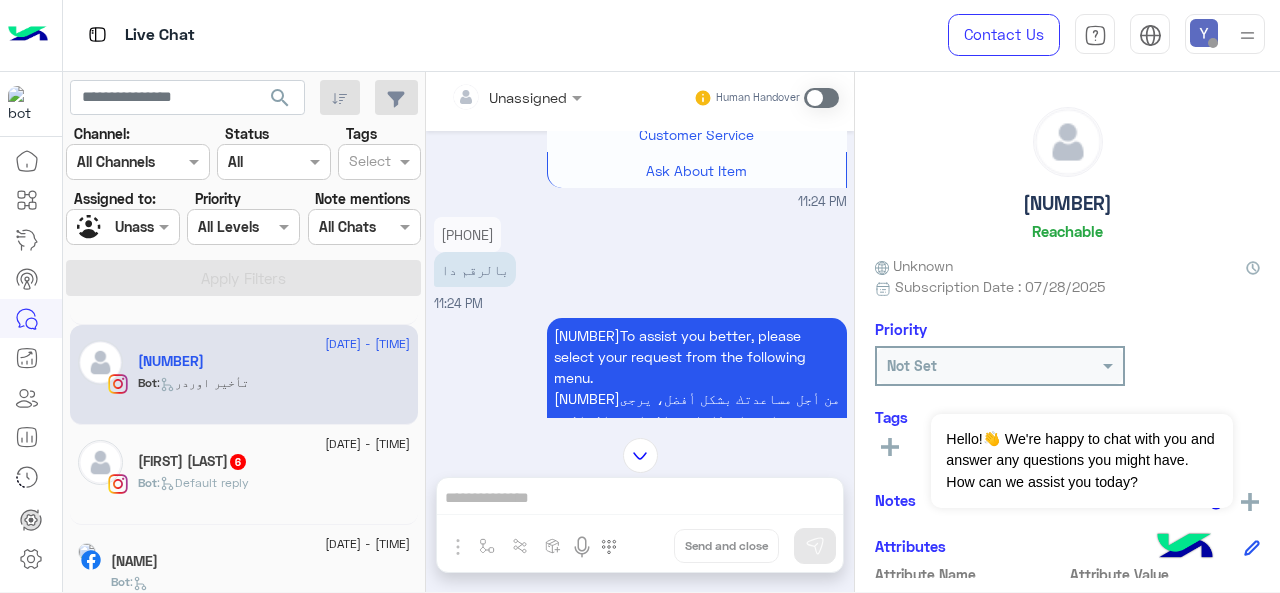 scroll, scrollTop: 0, scrollLeft: 0, axis: both 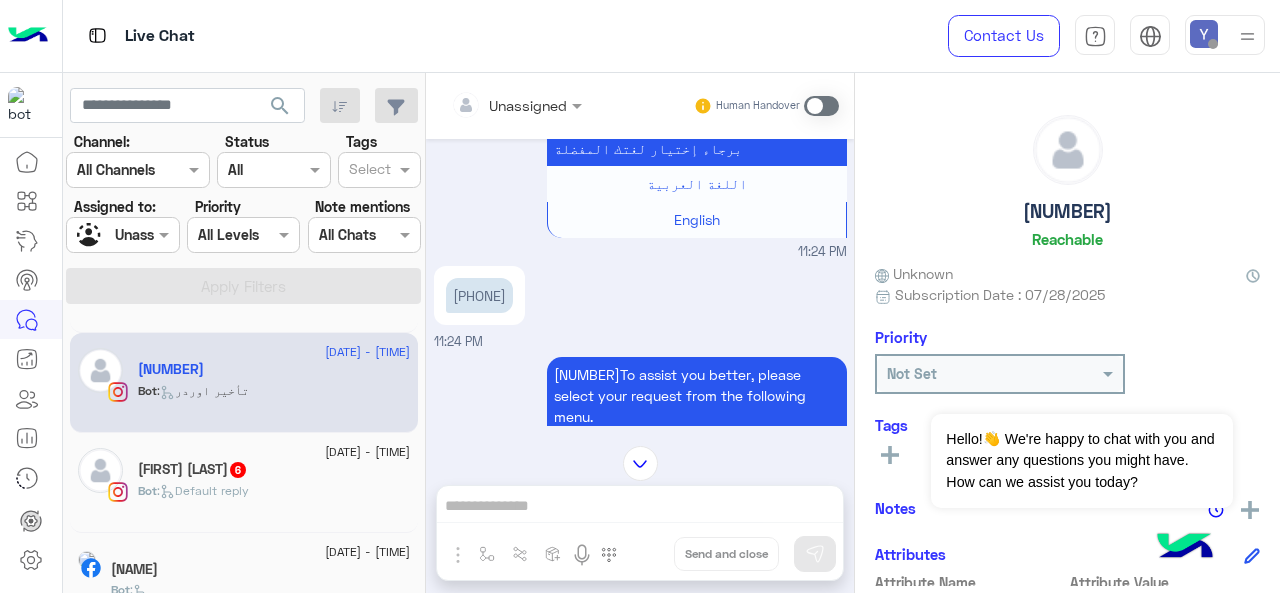 click on "[PHONE]" at bounding box center (479, 295) 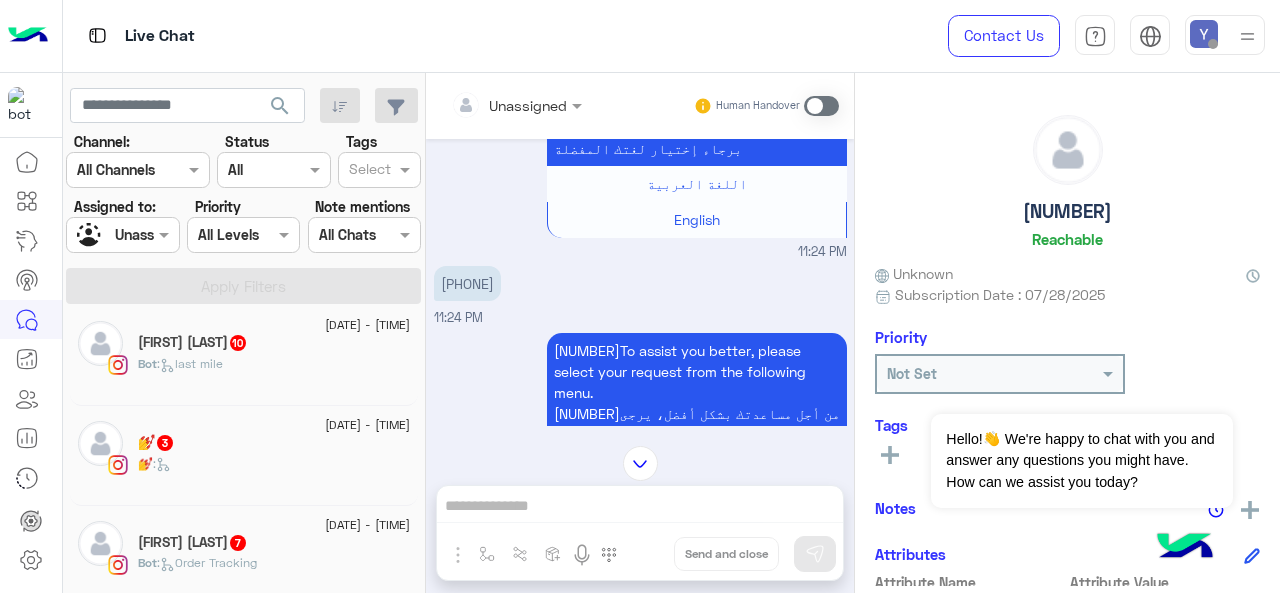 scroll, scrollTop: 610, scrollLeft: 0, axis: vertical 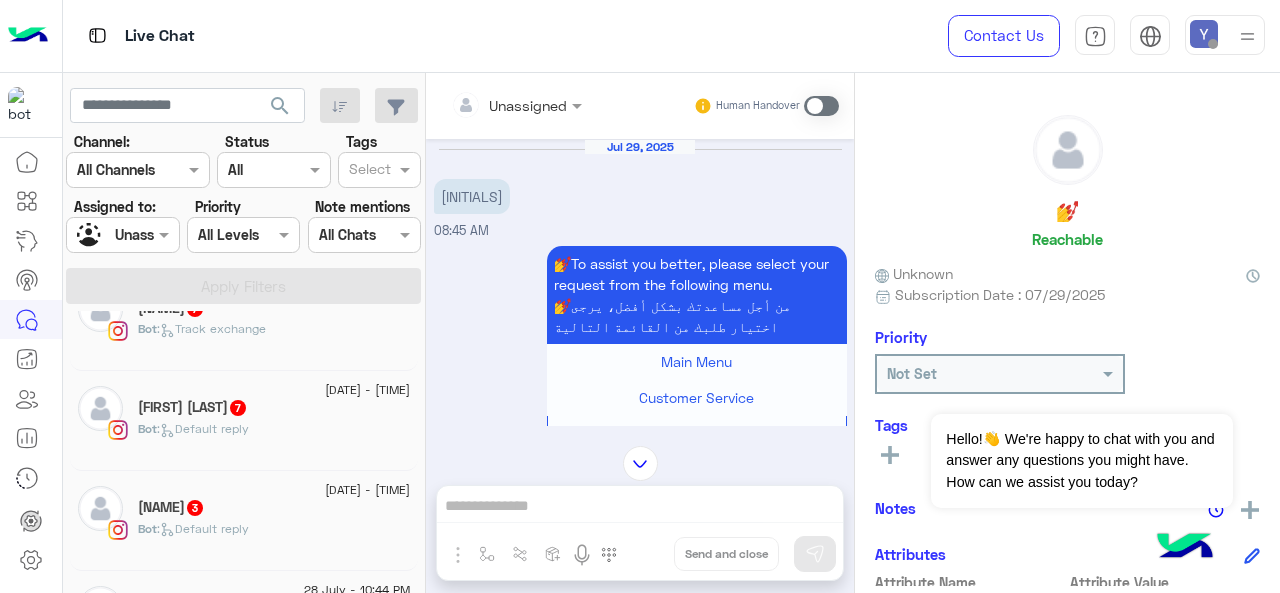 click on ":   Default reply" 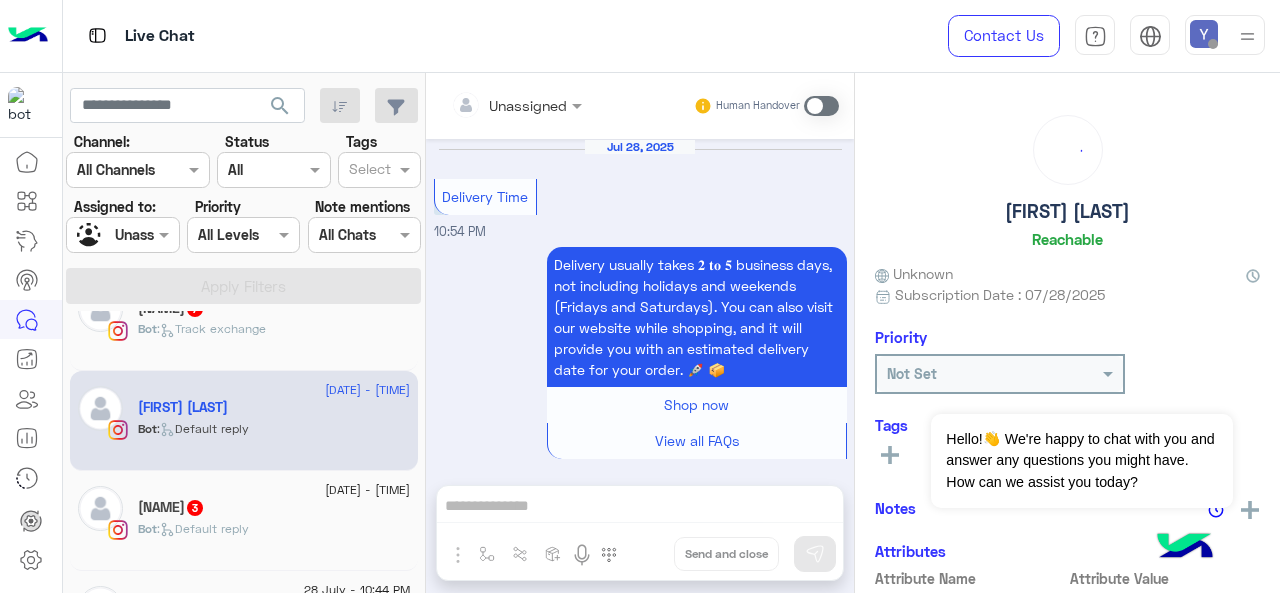 scroll, scrollTop: 1181, scrollLeft: 0, axis: vertical 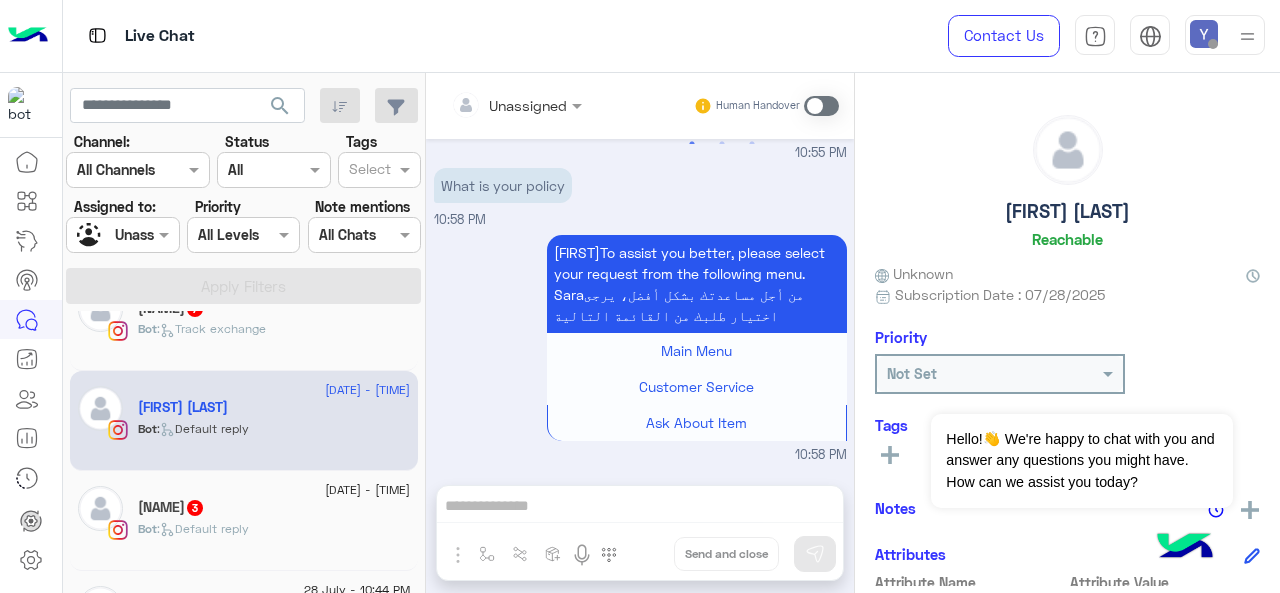 click on "[NAME] [NUMBER]" 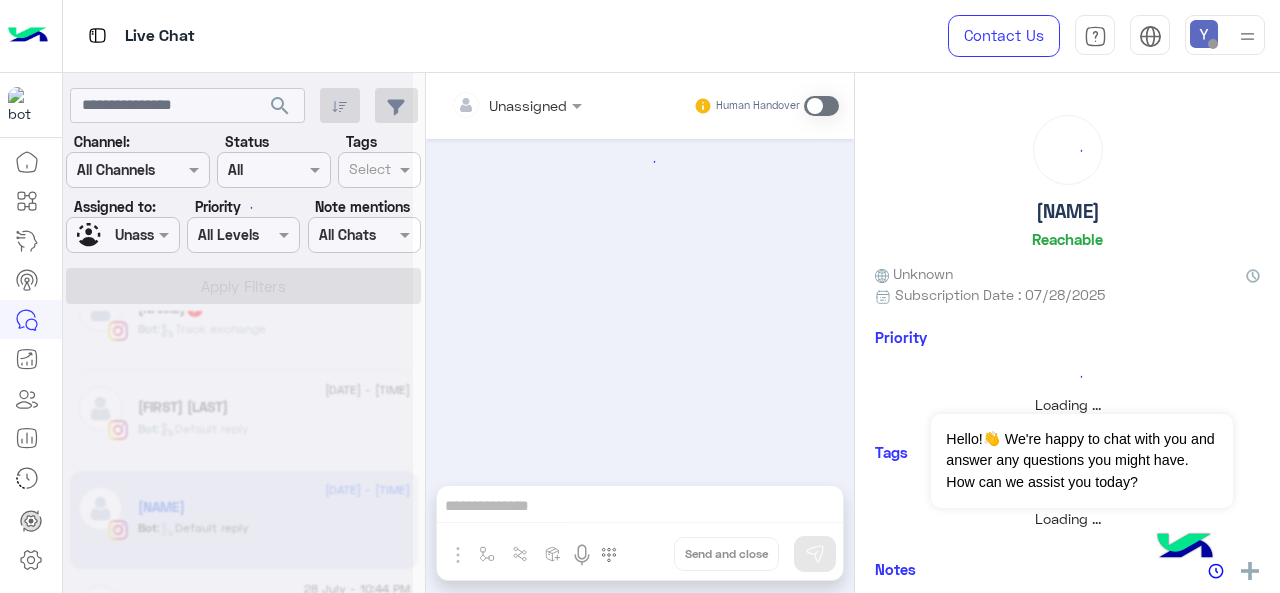 scroll, scrollTop: 686, scrollLeft: 0, axis: vertical 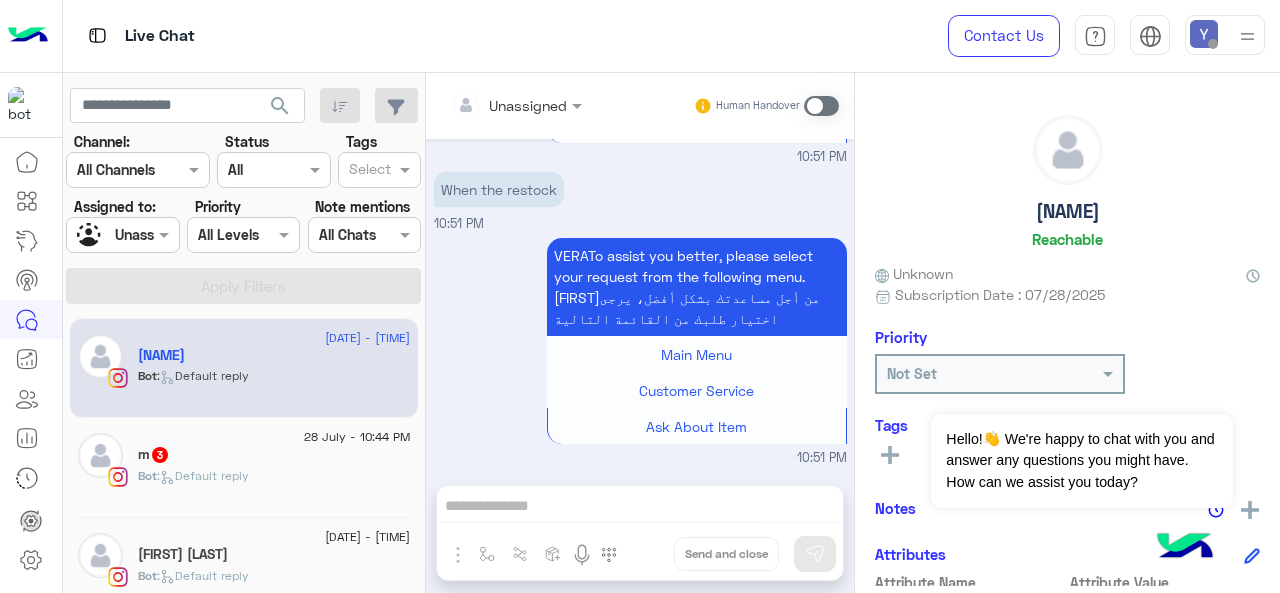 click on "m   3" 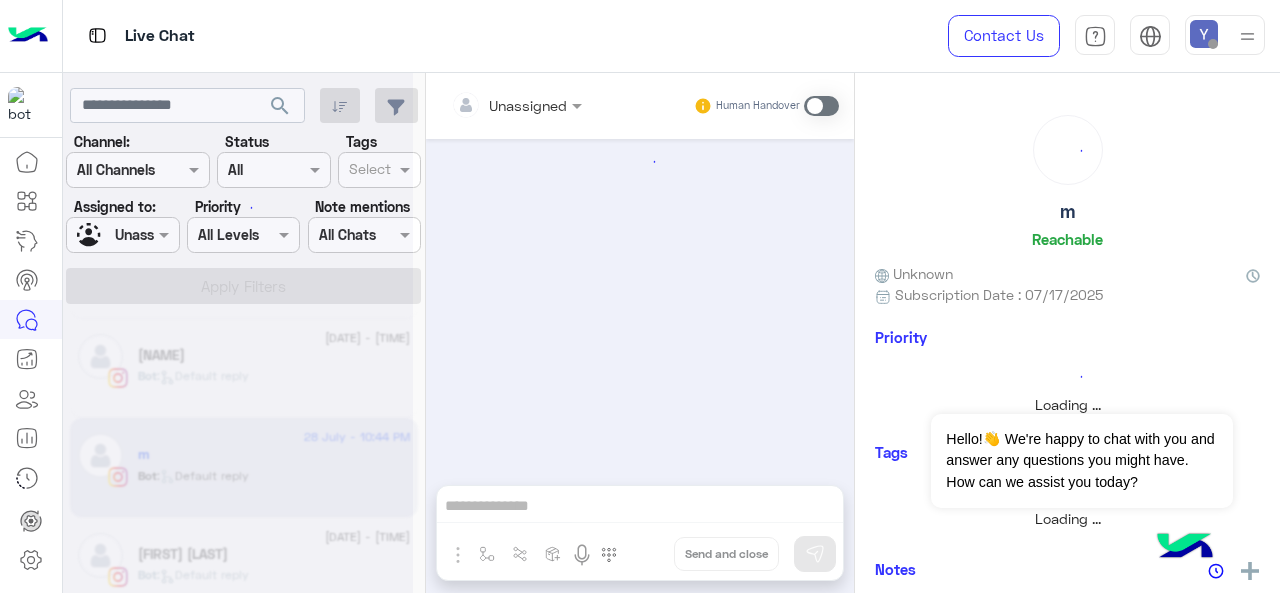 scroll, scrollTop: 868, scrollLeft: 0, axis: vertical 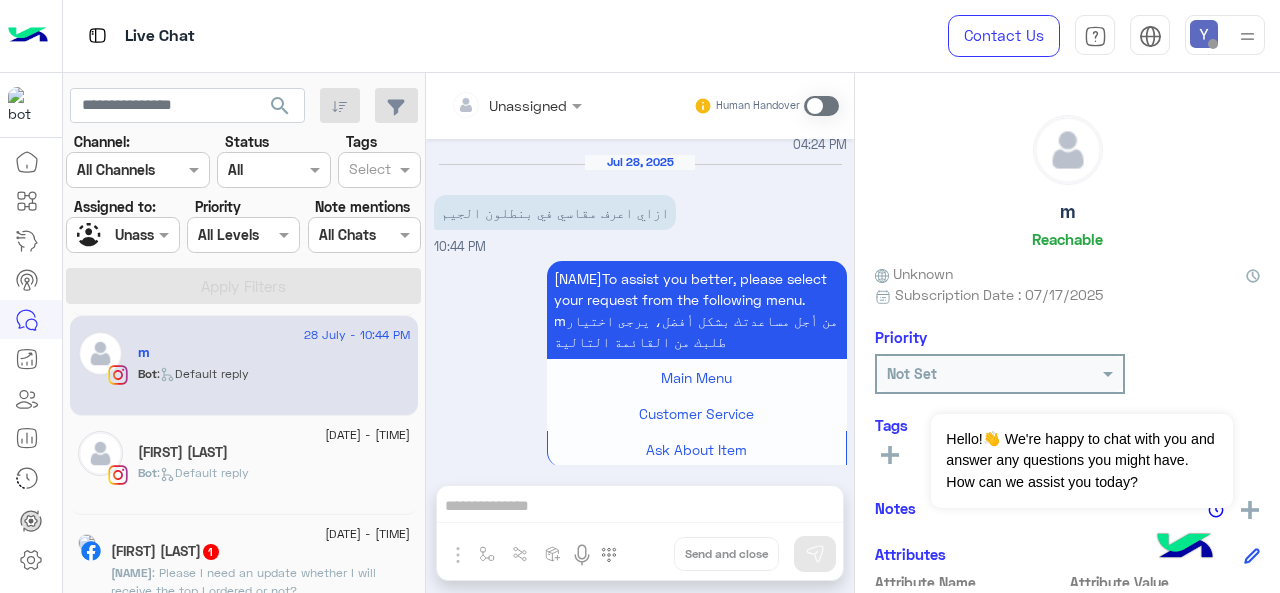 click at bounding box center [821, 106] 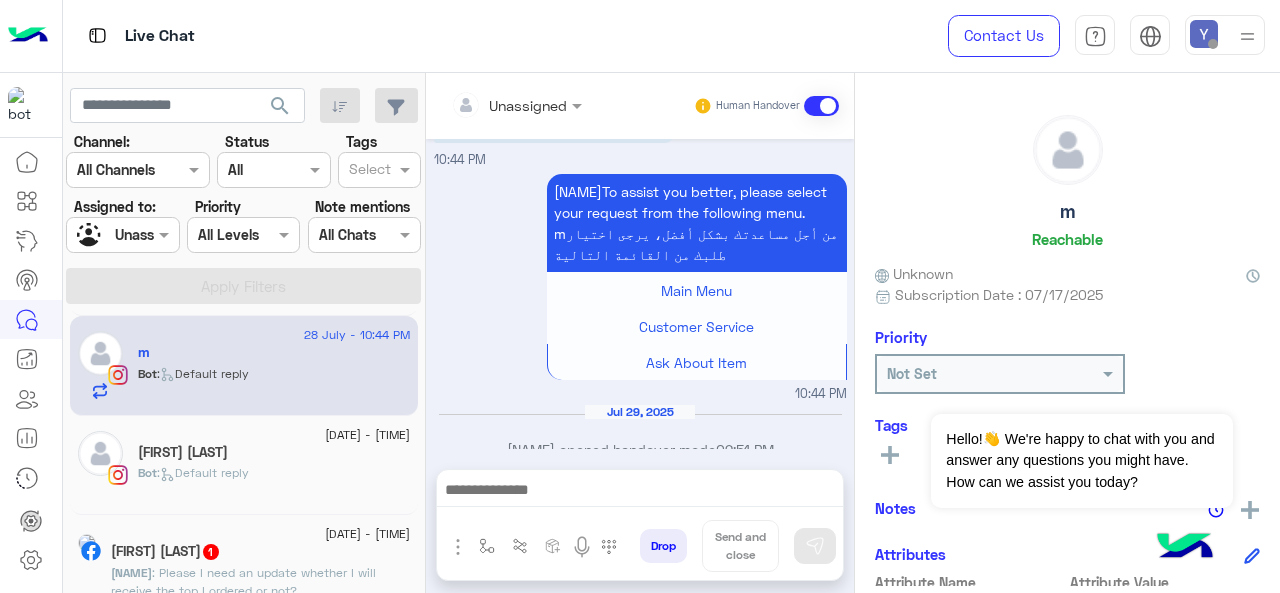click at bounding box center [516, 104] 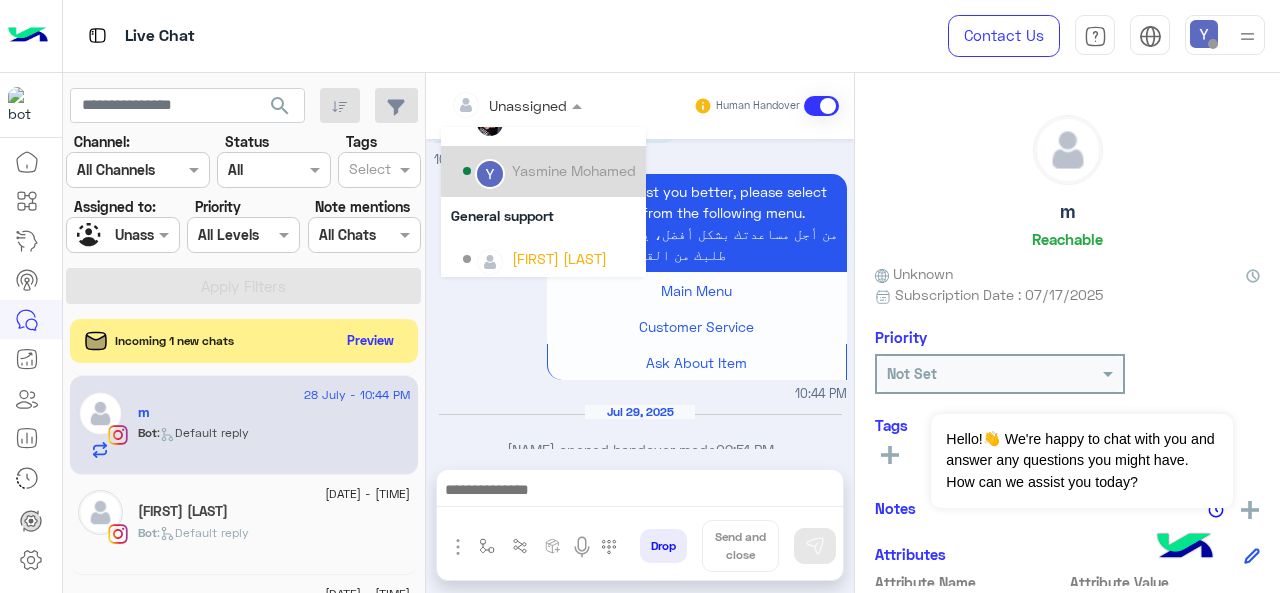scroll, scrollTop: 178, scrollLeft: 0, axis: vertical 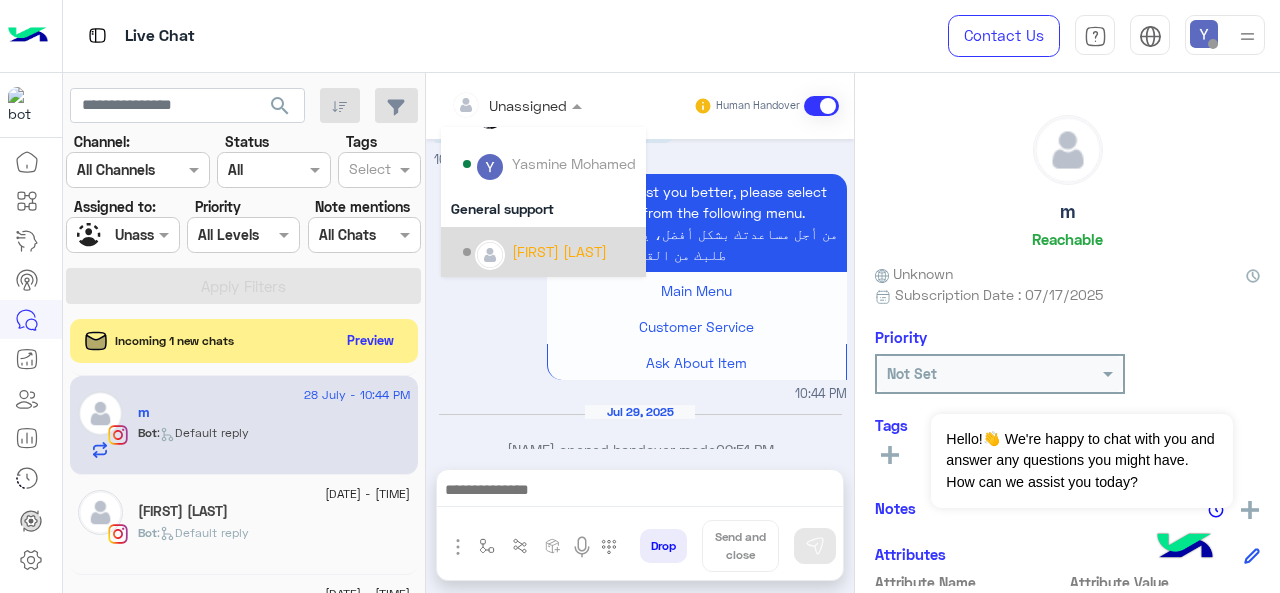 click on "[FIRST] [LAST]" at bounding box center (559, 251) 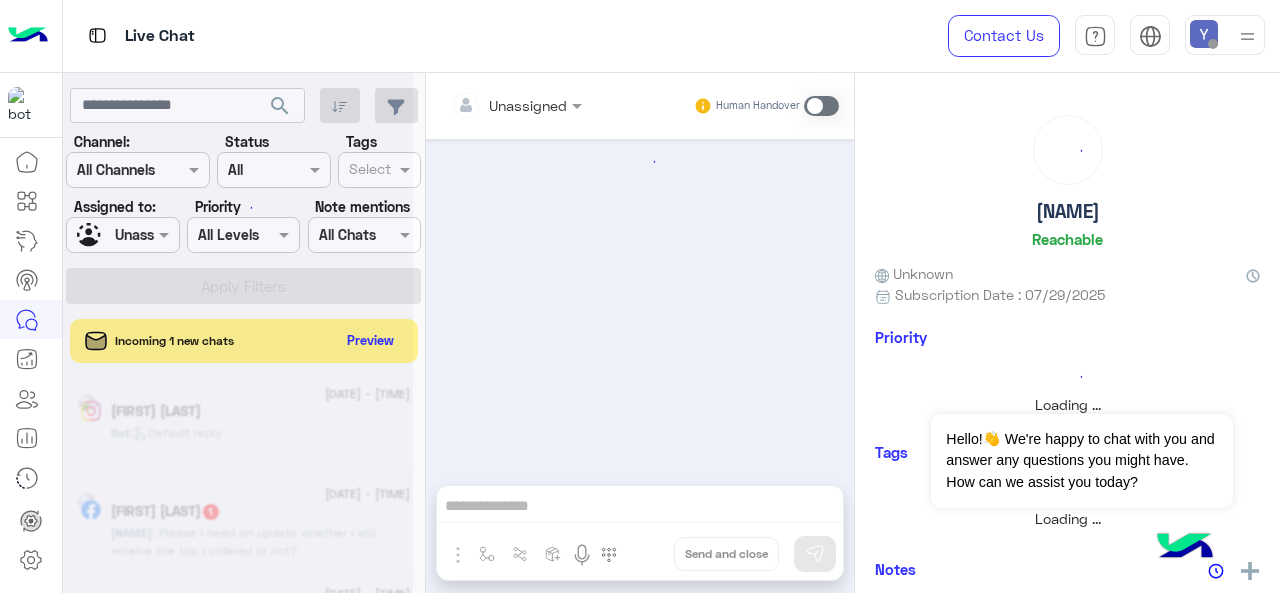 scroll, scrollTop: 0, scrollLeft: 0, axis: both 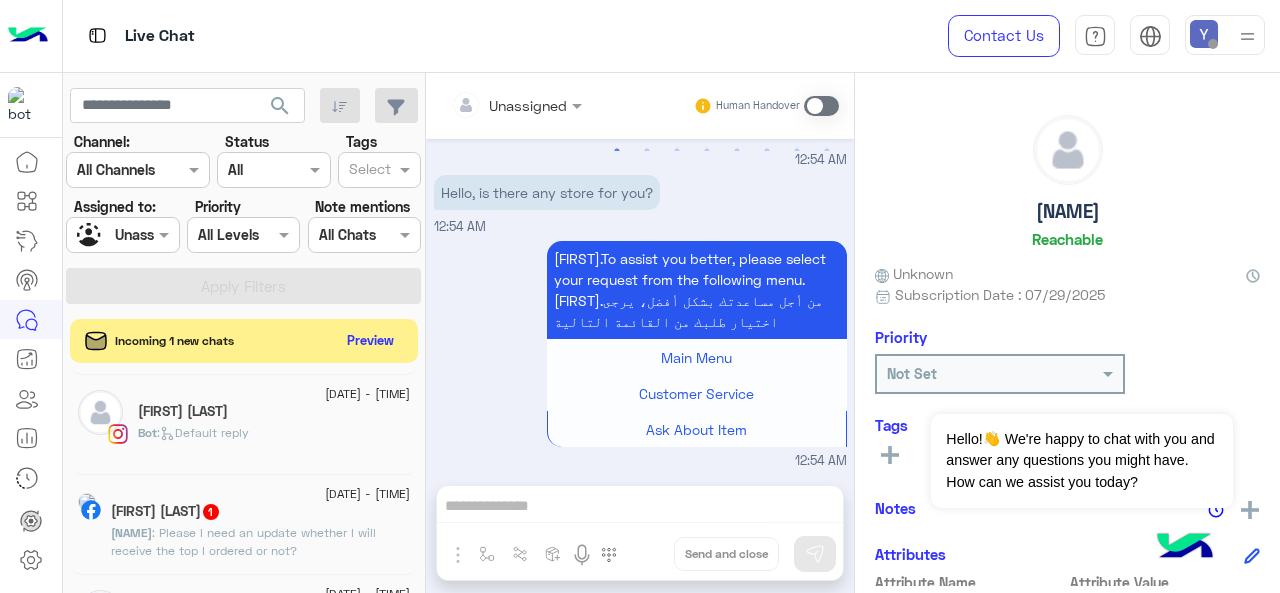 click on "[FIRST] [LAST]" 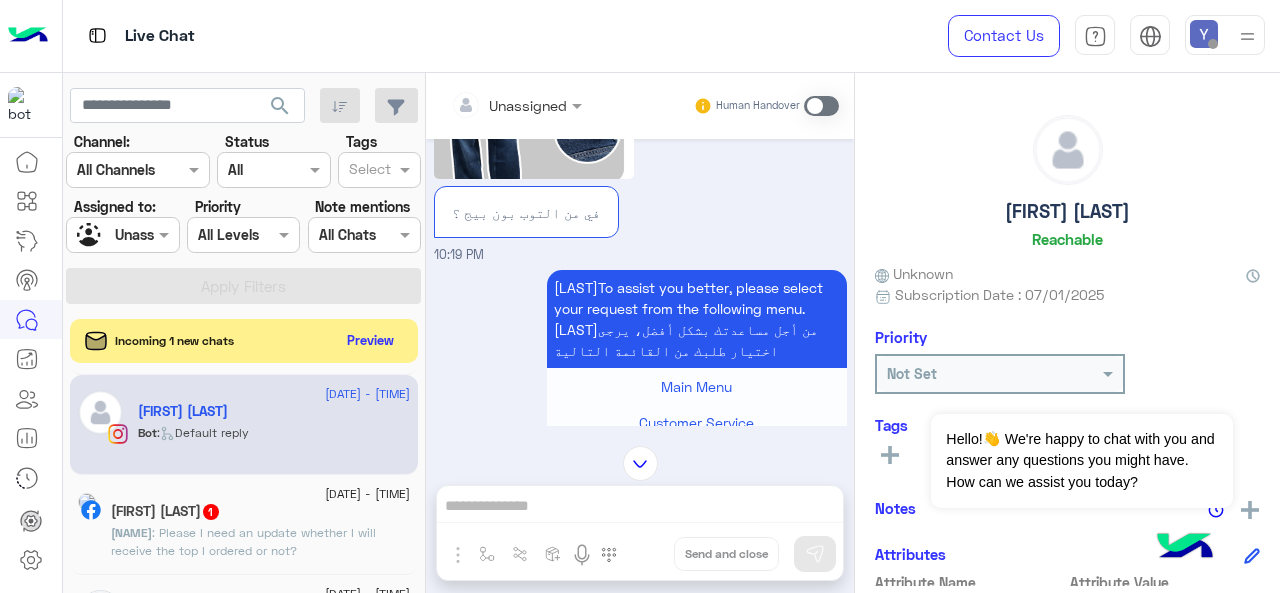 scroll, scrollTop: 1114, scrollLeft: 0, axis: vertical 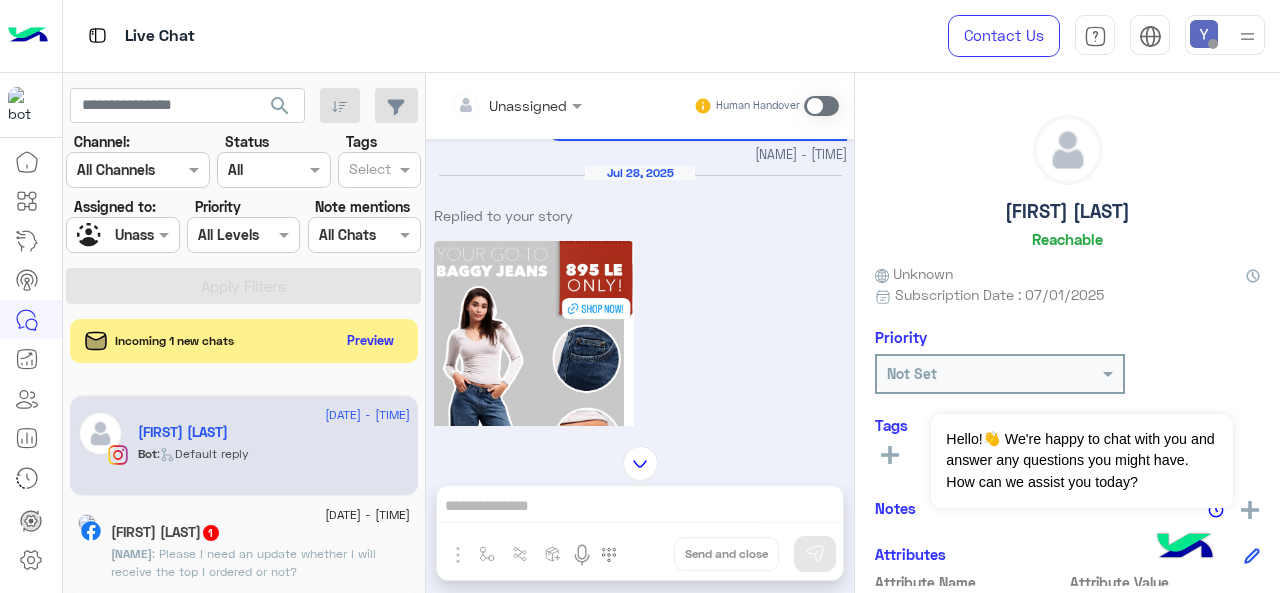 click at bounding box center (821, 106) 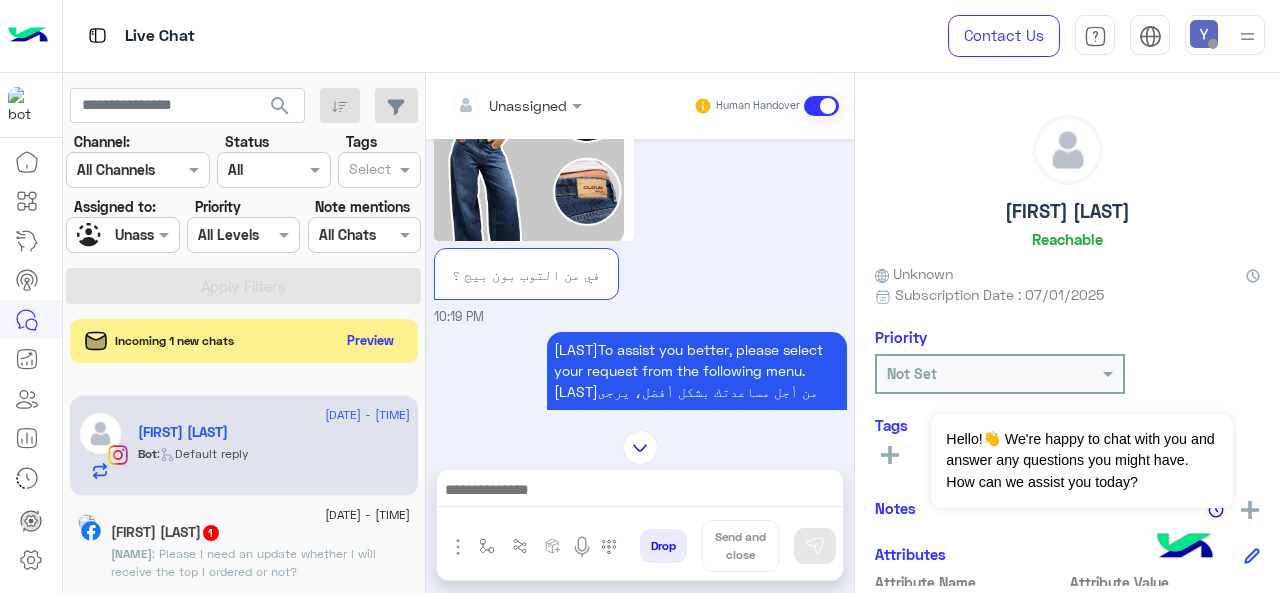 scroll, scrollTop: 1049, scrollLeft: 0, axis: vertical 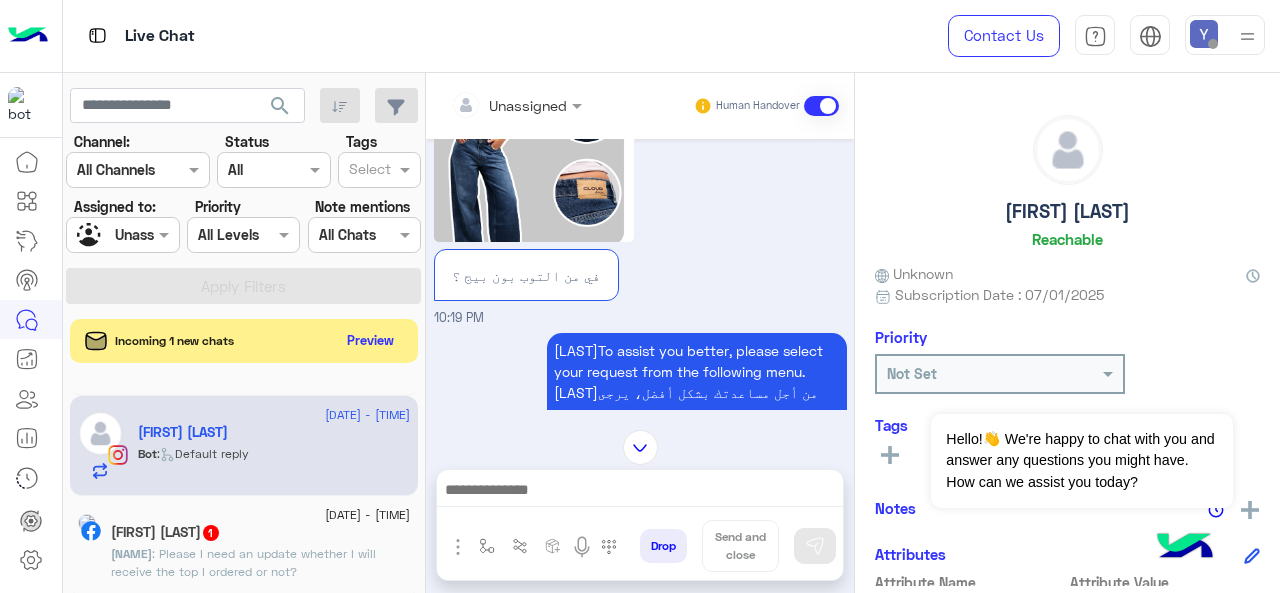 click at bounding box center [516, 104] 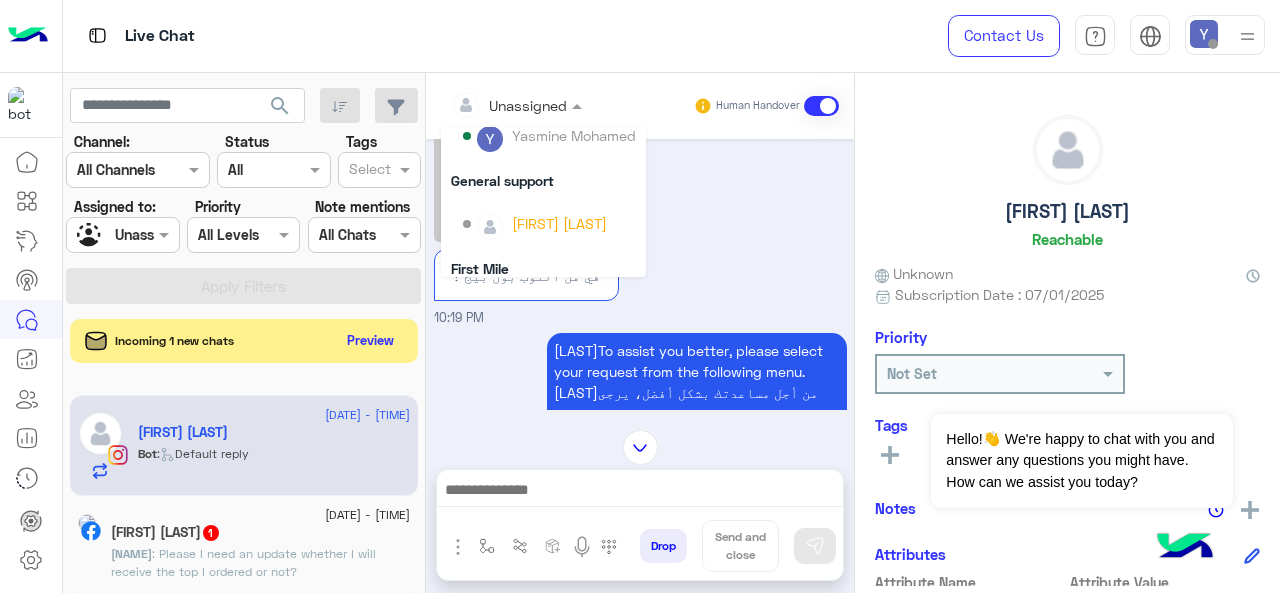 scroll, scrollTop: 224, scrollLeft: 0, axis: vertical 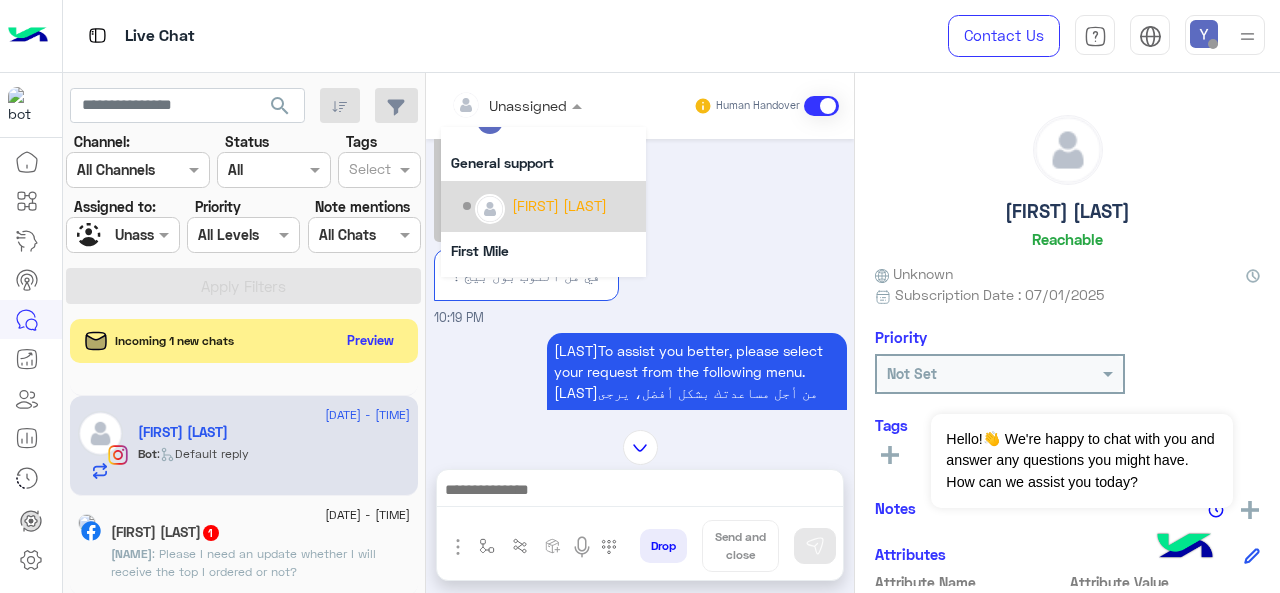 click on "[FIRST] [LAST]" at bounding box center (559, 205) 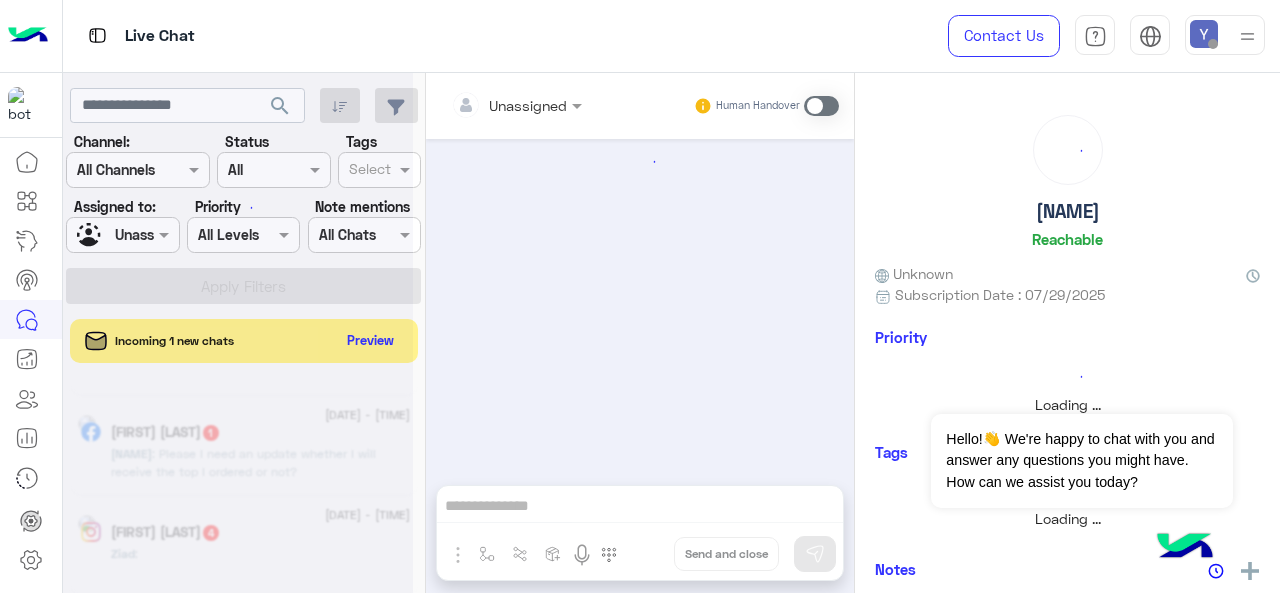 scroll, scrollTop: 1577, scrollLeft: 0, axis: vertical 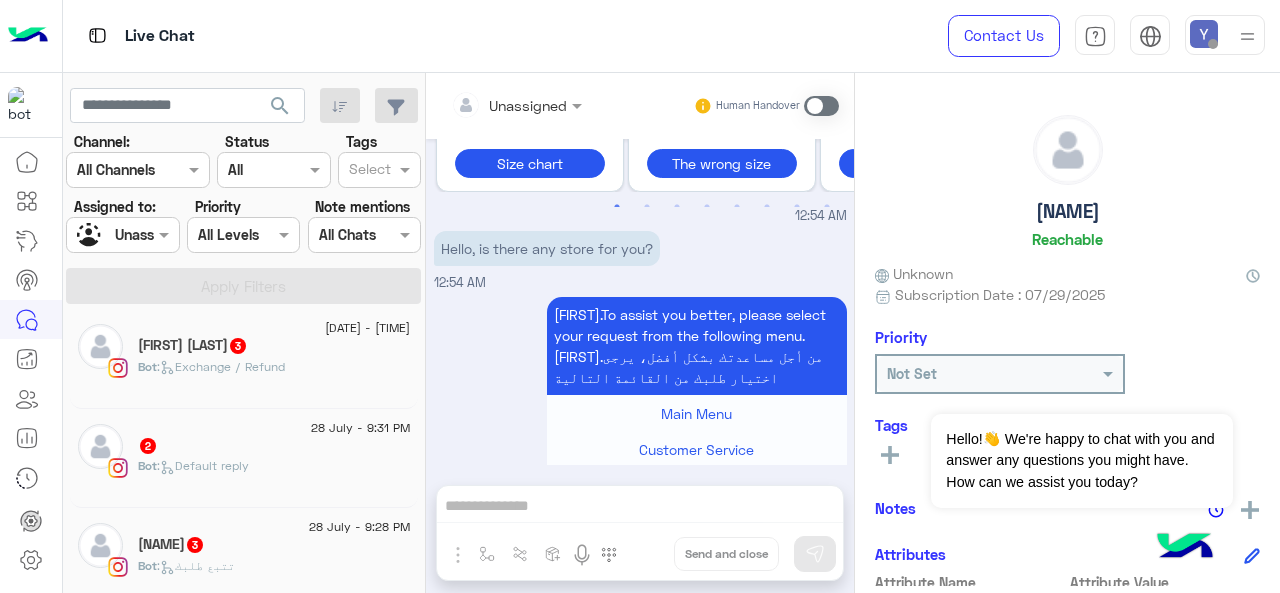 click at bounding box center (821, 106) 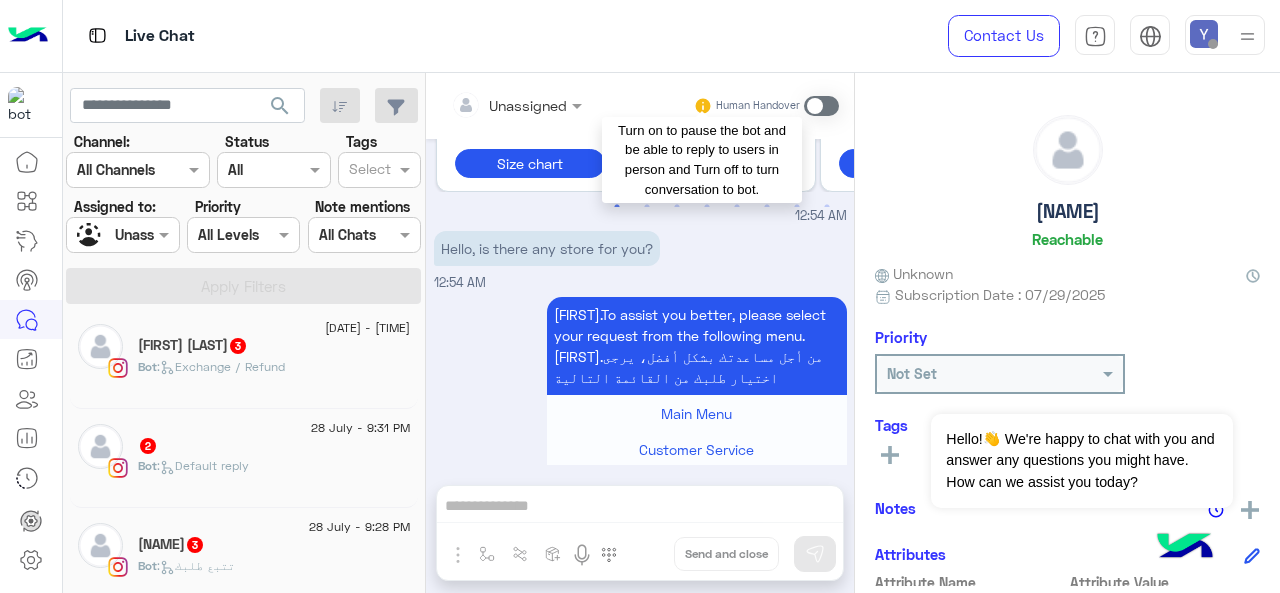 scroll, scrollTop: 888, scrollLeft: 0, axis: vertical 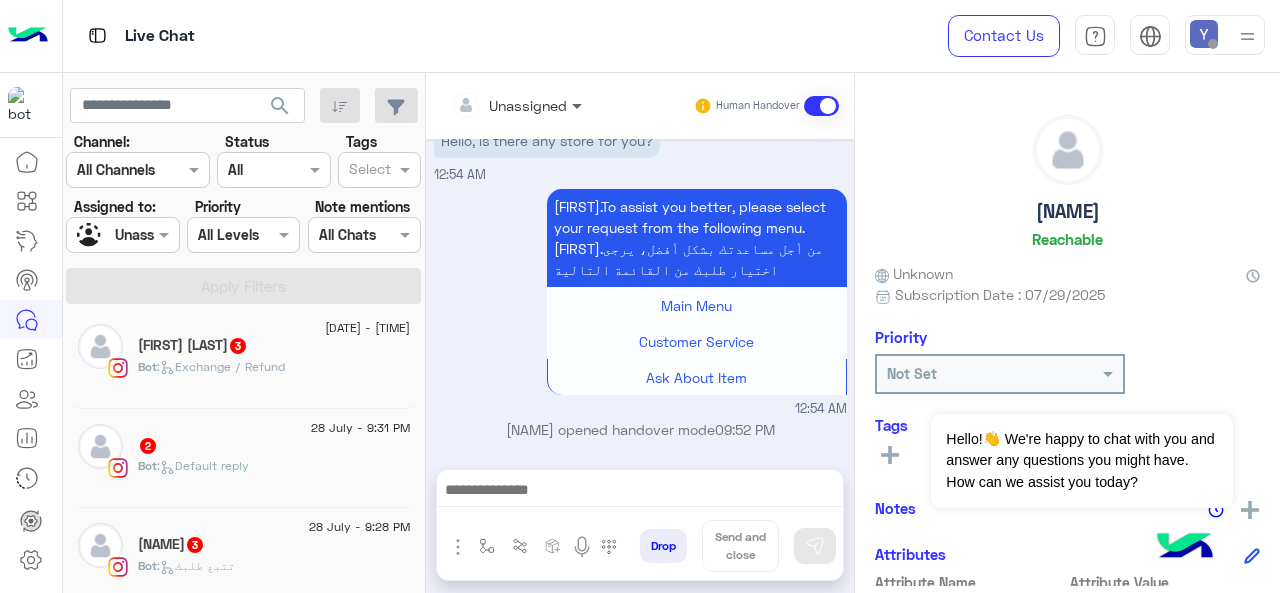click at bounding box center (579, 105) 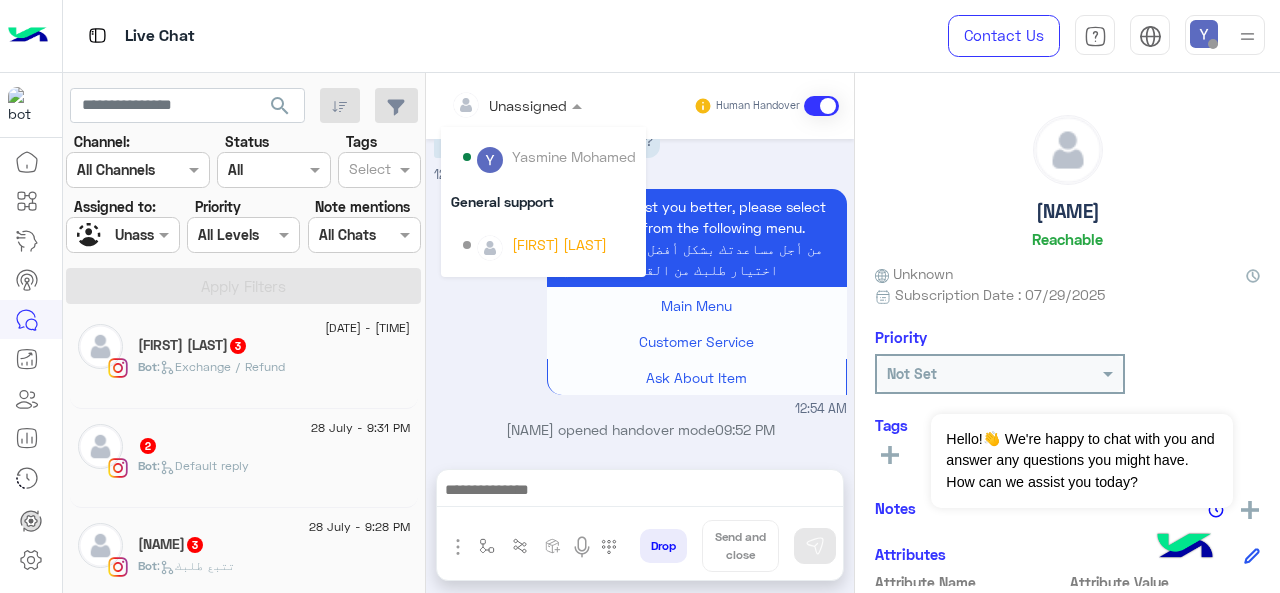 scroll, scrollTop: 190, scrollLeft: 0, axis: vertical 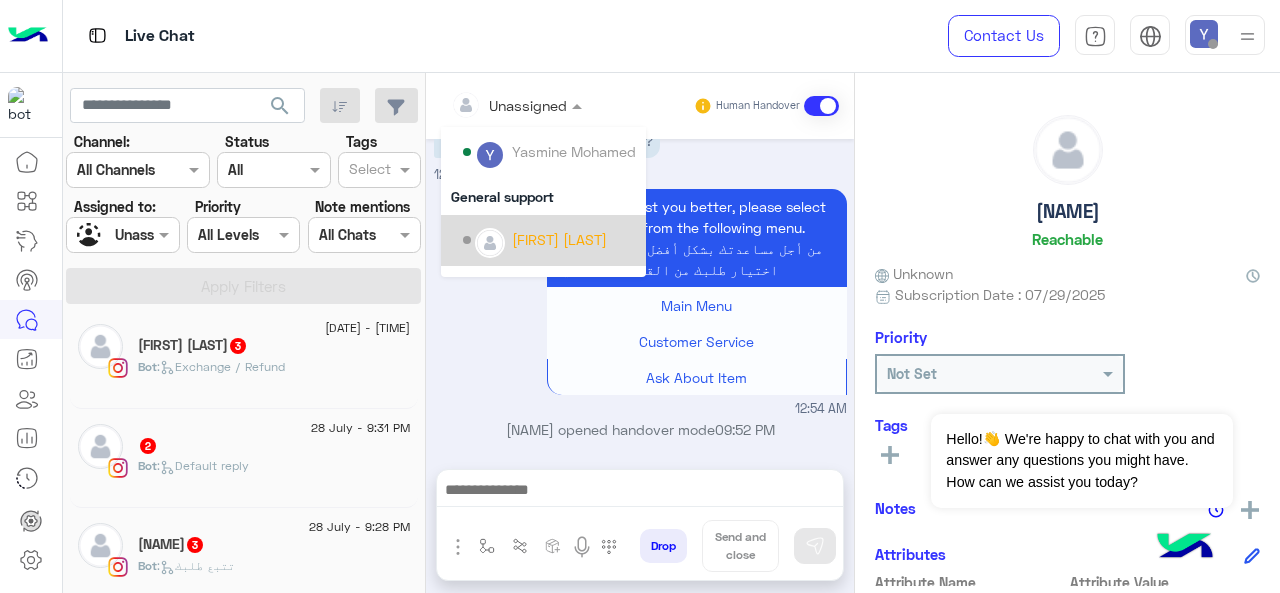 click on "[FIRST] [LAST]" at bounding box center (559, 239) 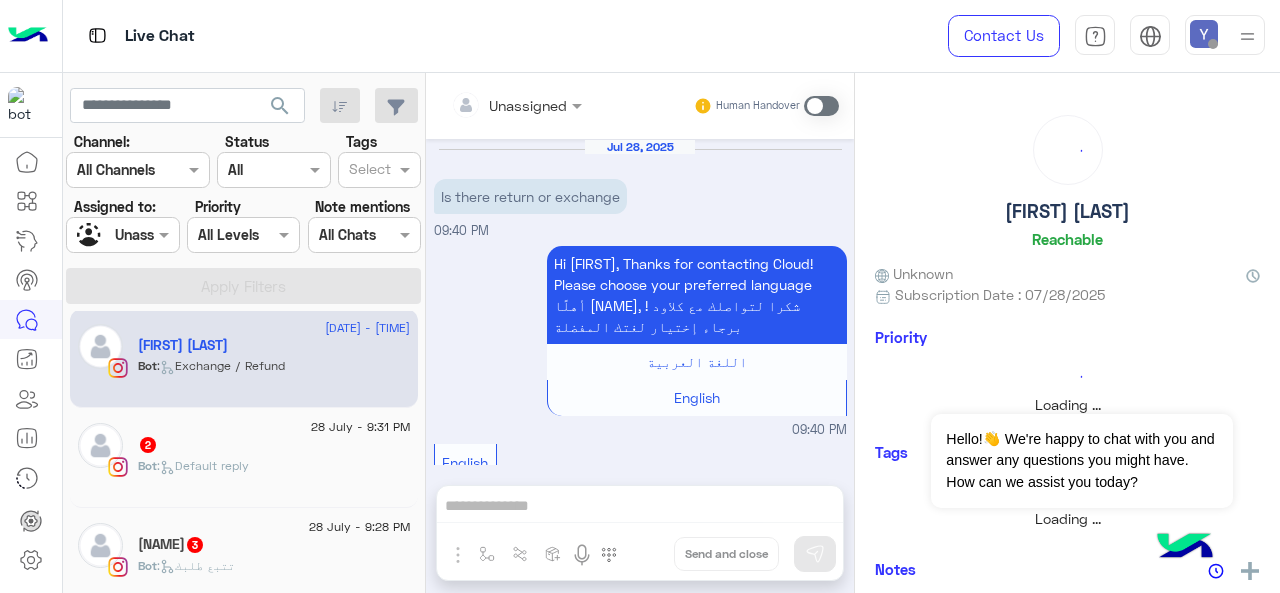 scroll, scrollTop: 776, scrollLeft: 0, axis: vertical 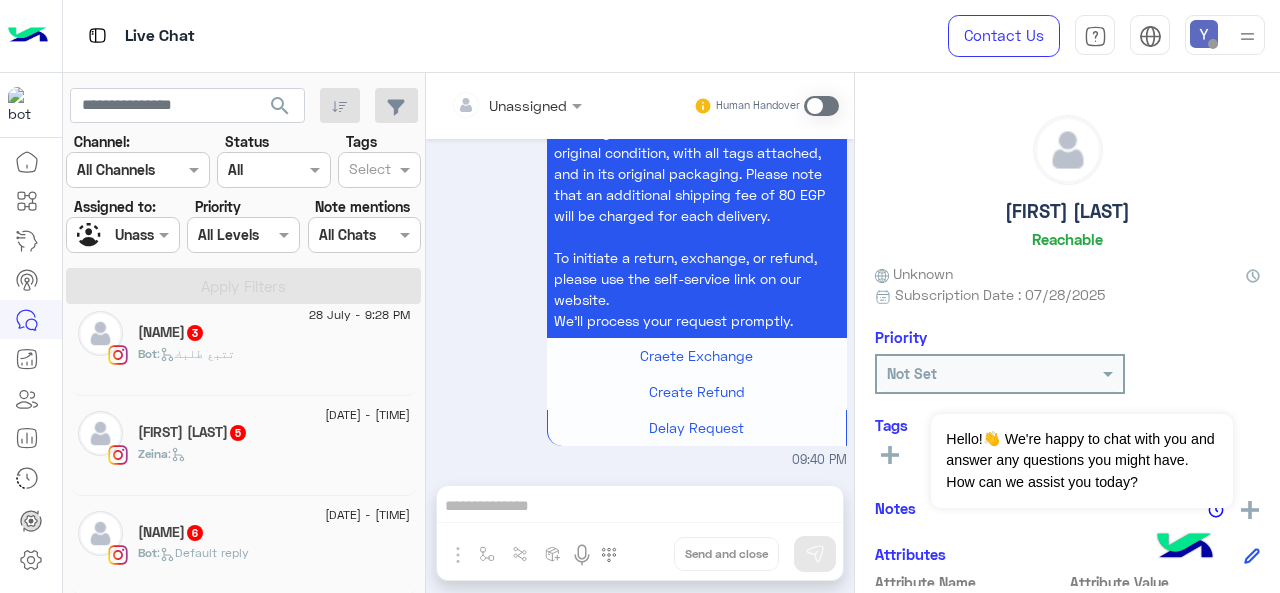 click on "5" 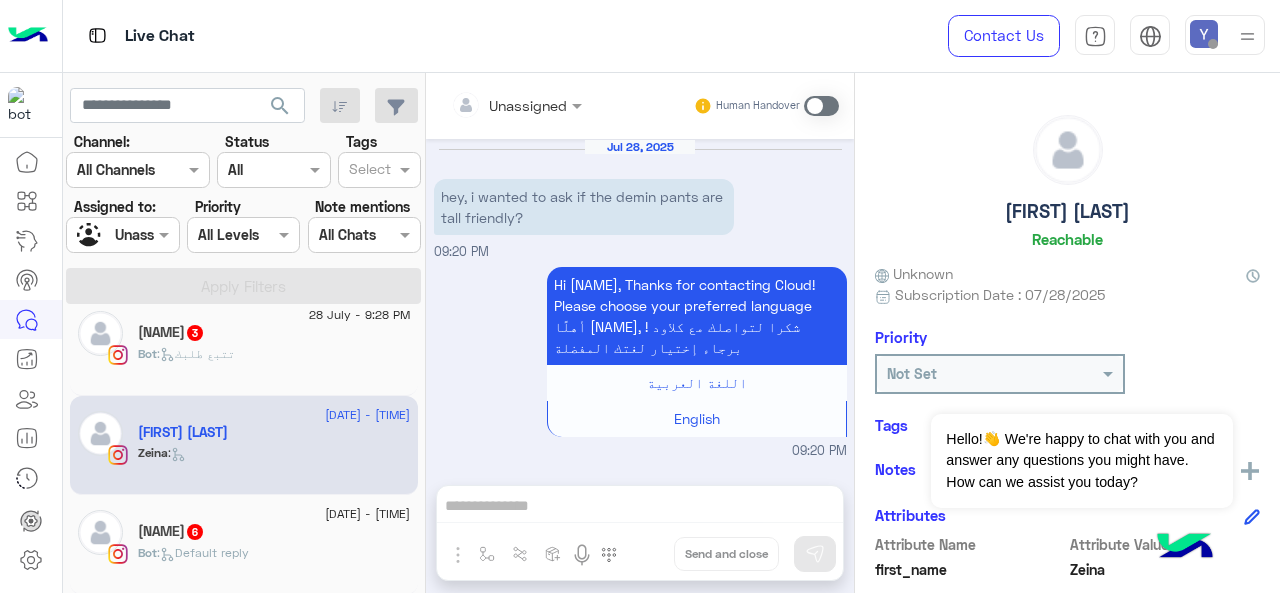 scroll, scrollTop: 854, scrollLeft: 0, axis: vertical 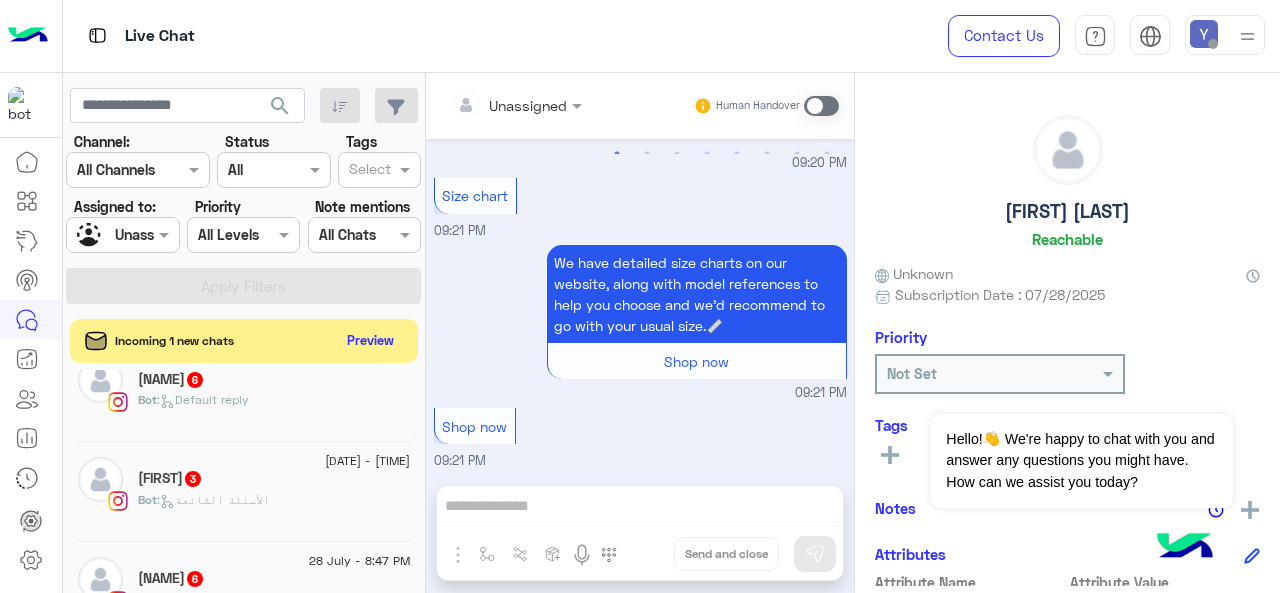 click on "[FIRST]  [NUMBER]" 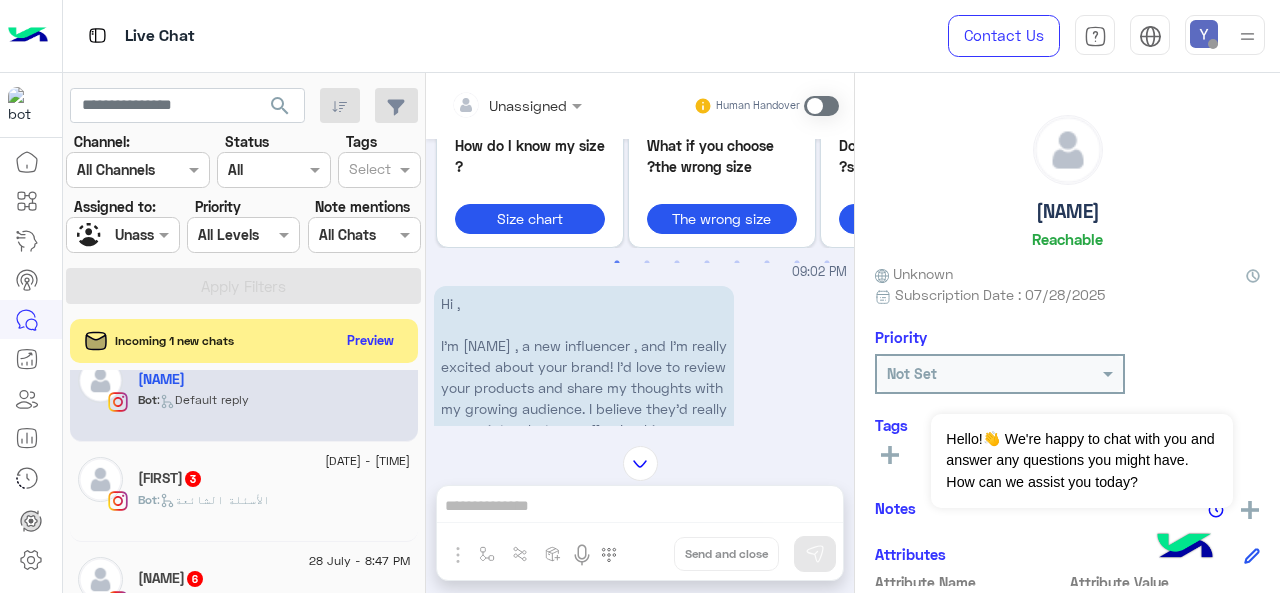 scroll, scrollTop: 1266, scrollLeft: 0, axis: vertical 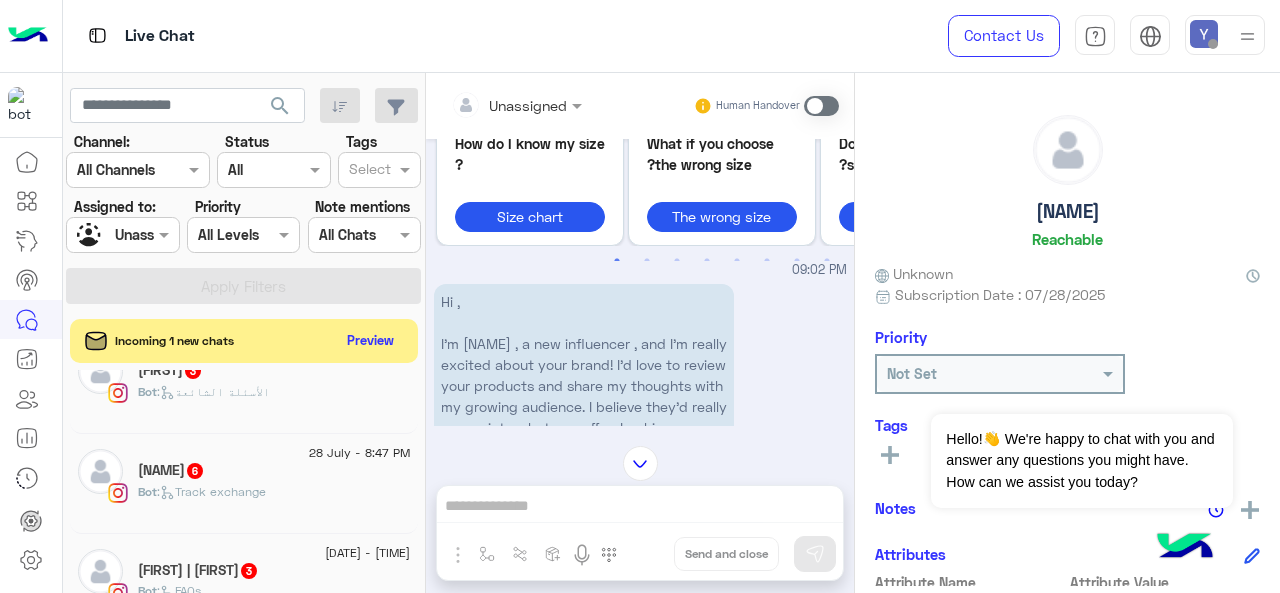 click on "[NAME]🌼✨   6" 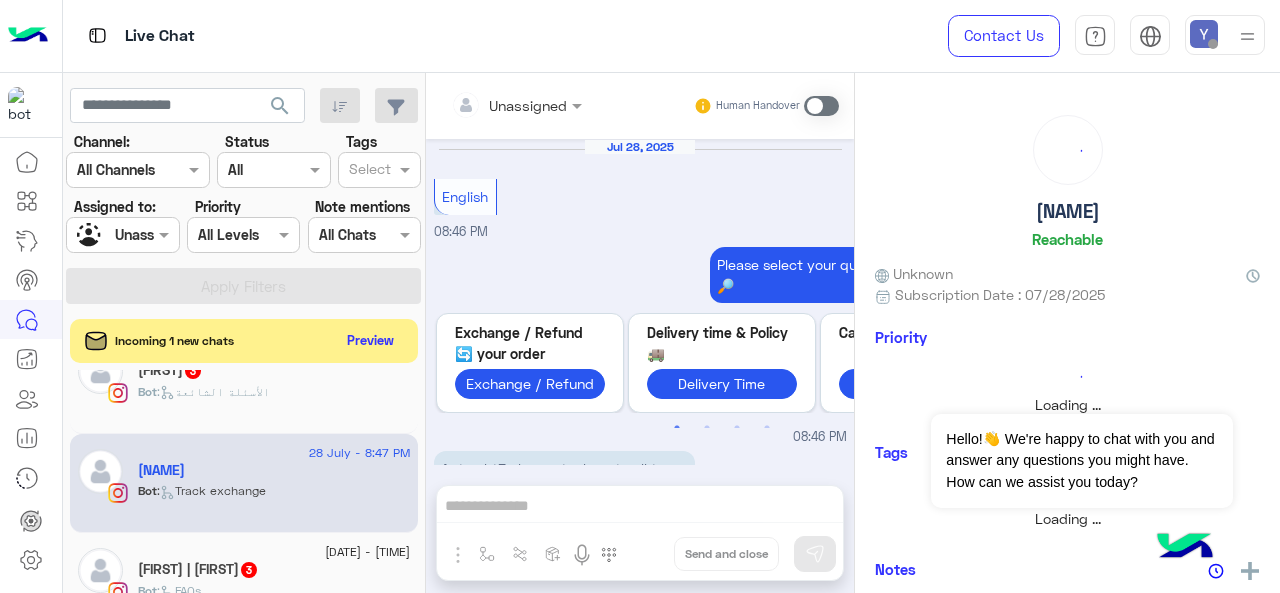 scroll, scrollTop: 936, scrollLeft: 0, axis: vertical 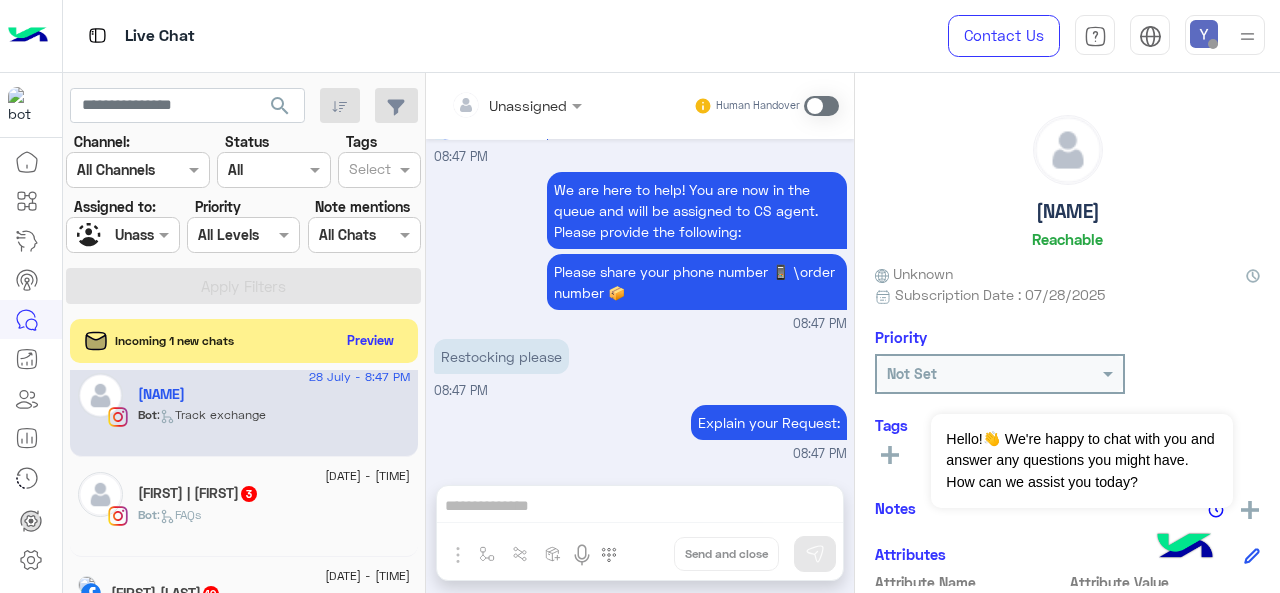 click on "| [NAME]  3" 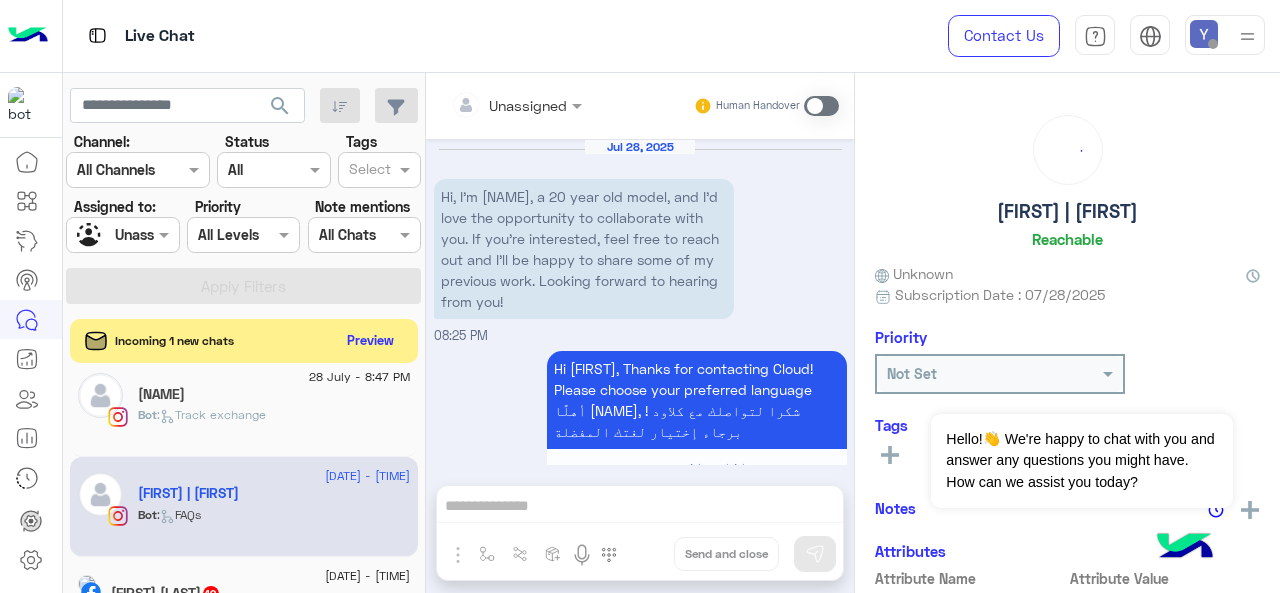scroll, scrollTop: 640, scrollLeft: 0, axis: vertical 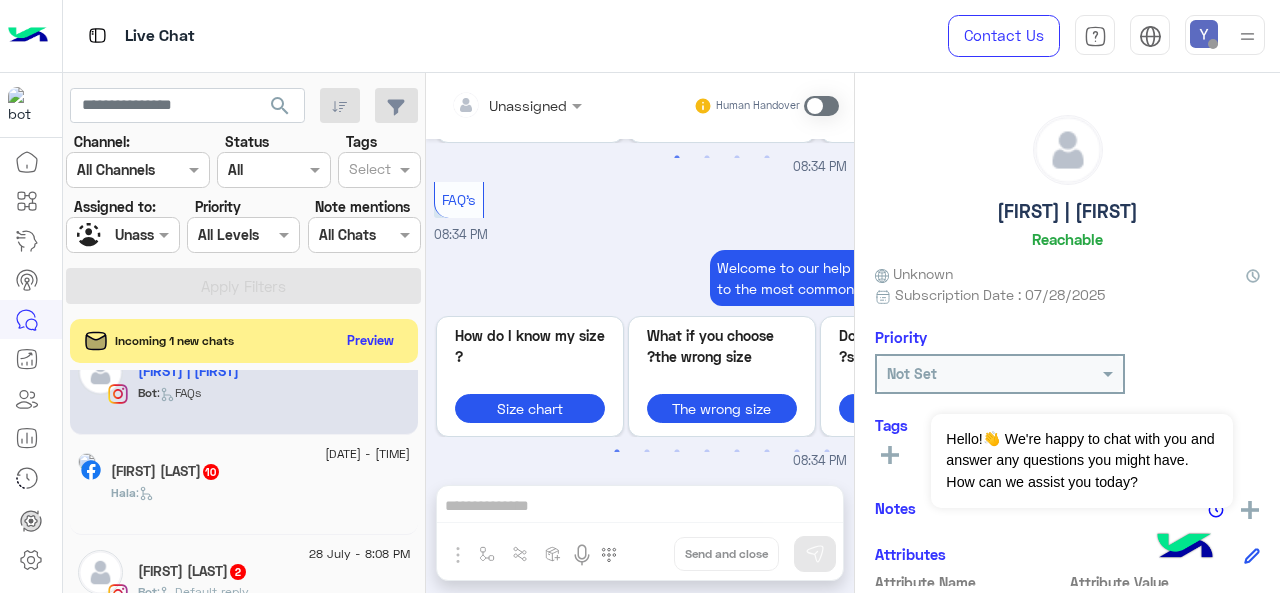 click on "10" 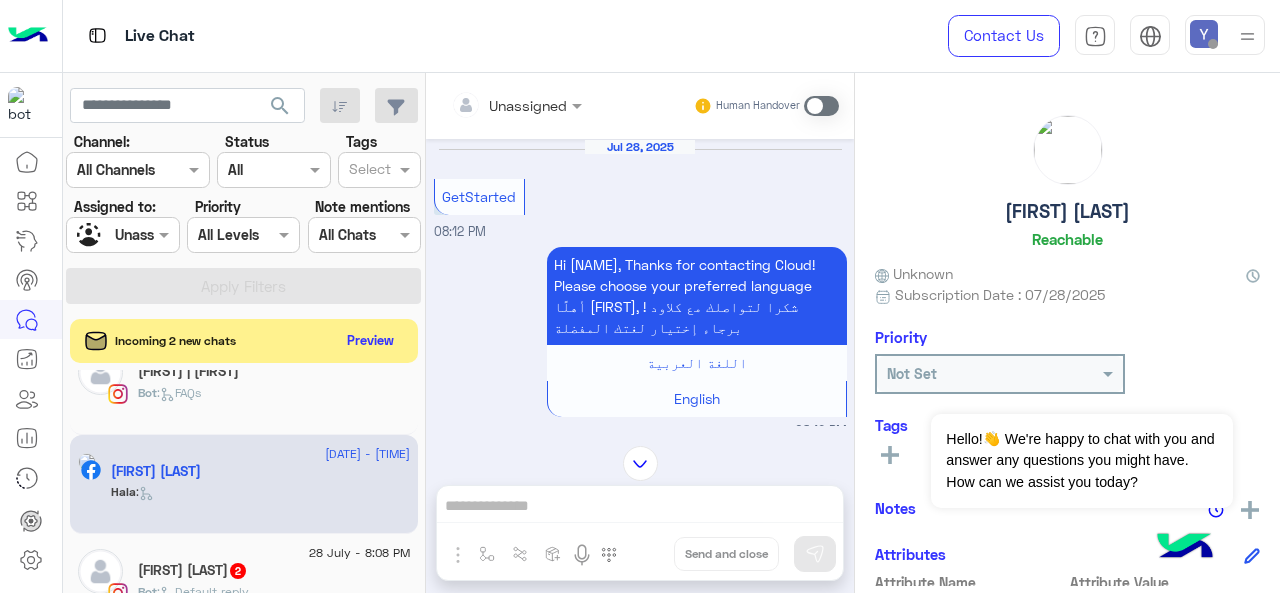scroll, scrollTop: 289, scrollLeft: 0, axis: vertical 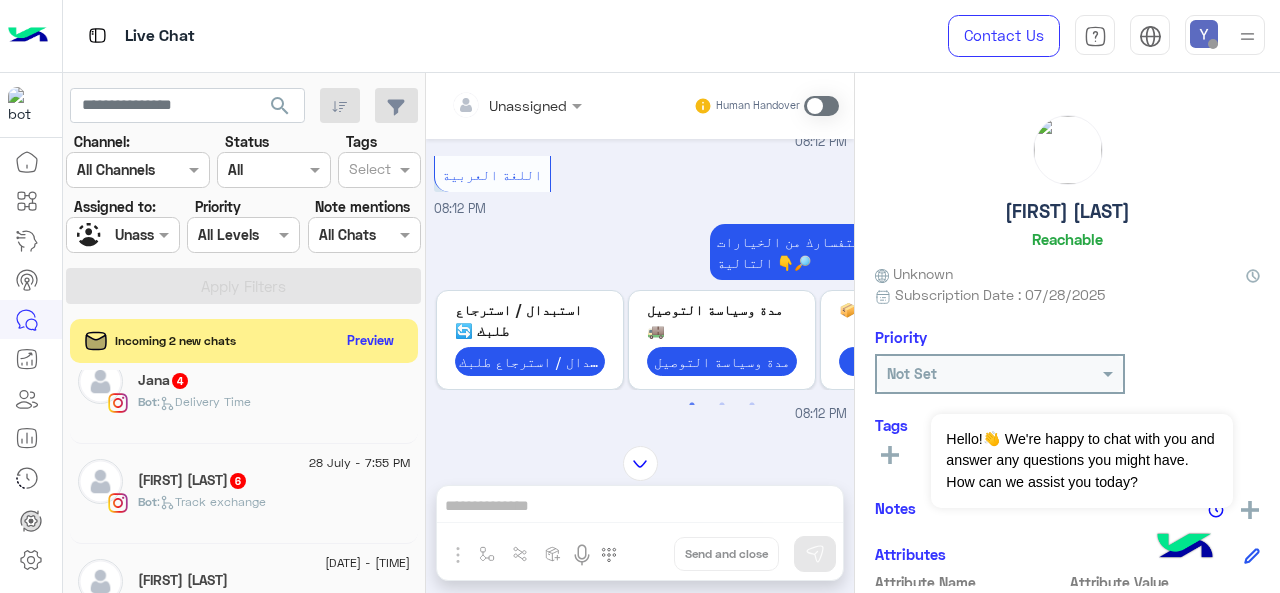 click at bounding box center [122, 234] 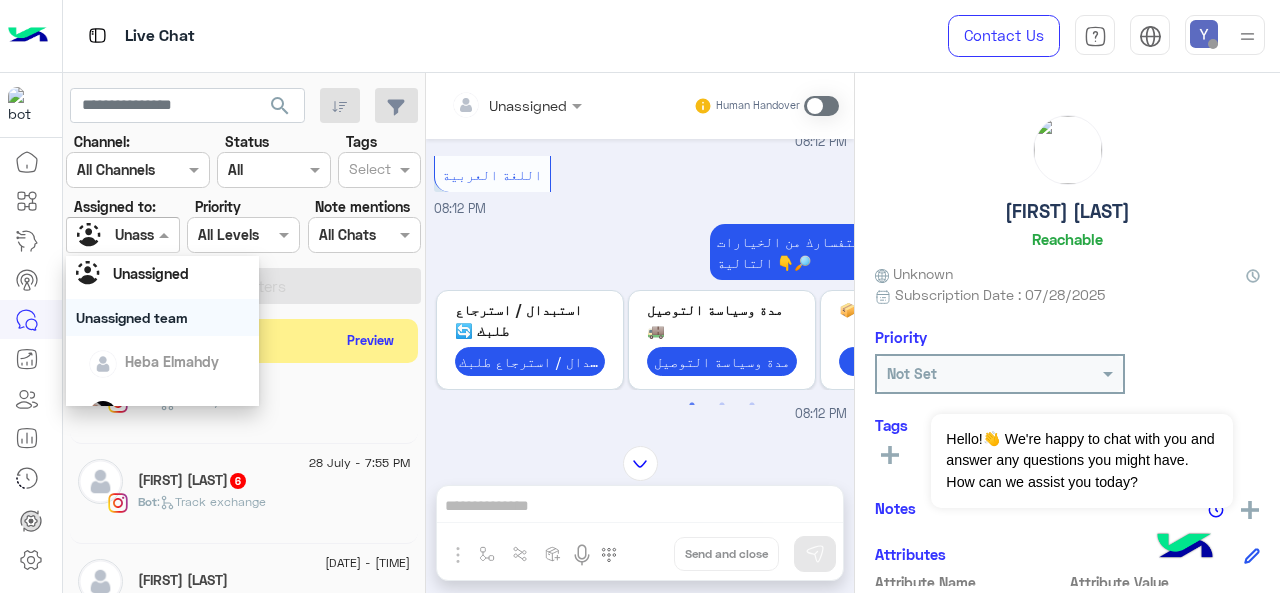 scroll, scrollTop: 51, scrollLeft: 0, axis: vertical 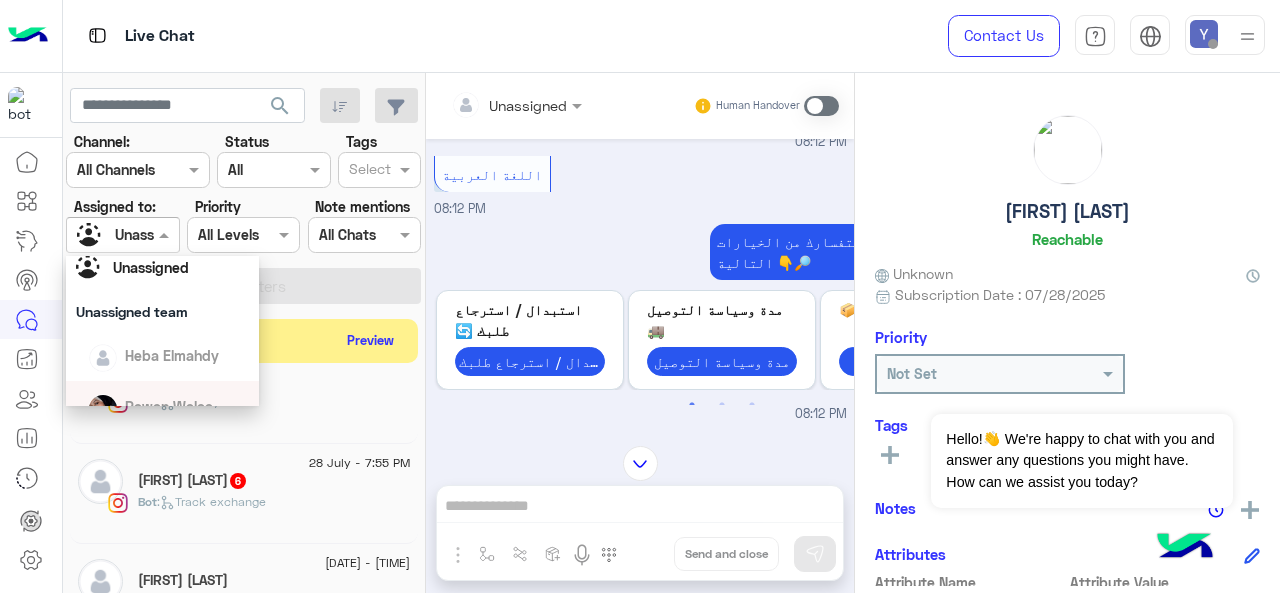 click on ":   Track exchange" 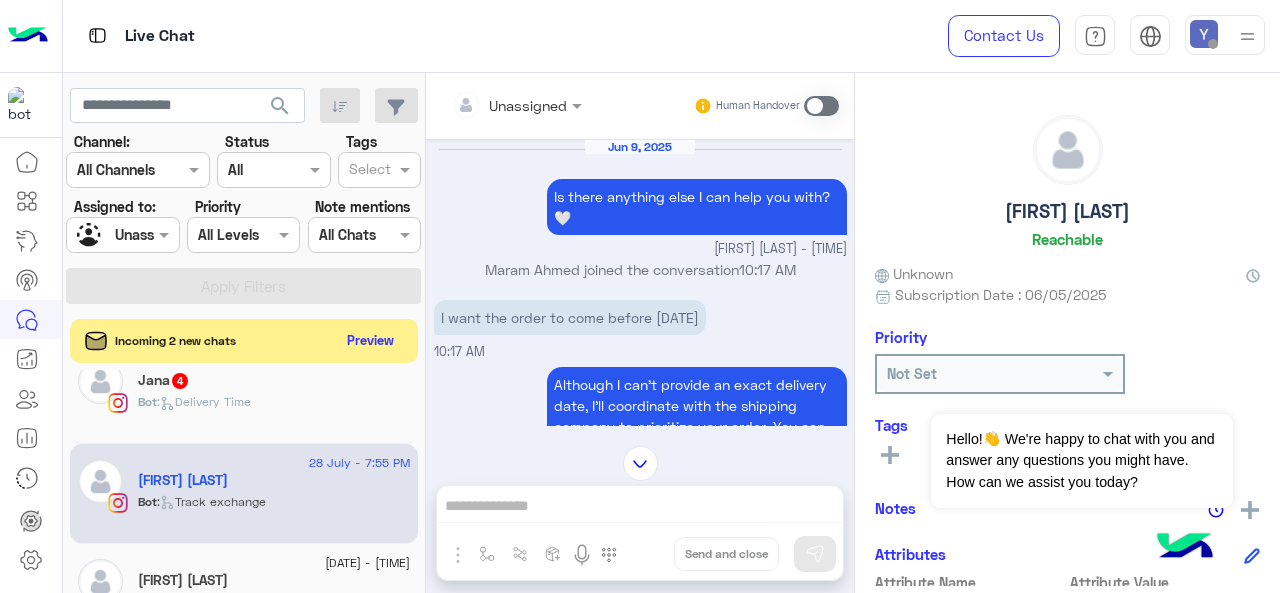 scroll, scrollTop: 1231, scrollLeft: 0, axis: vertical 